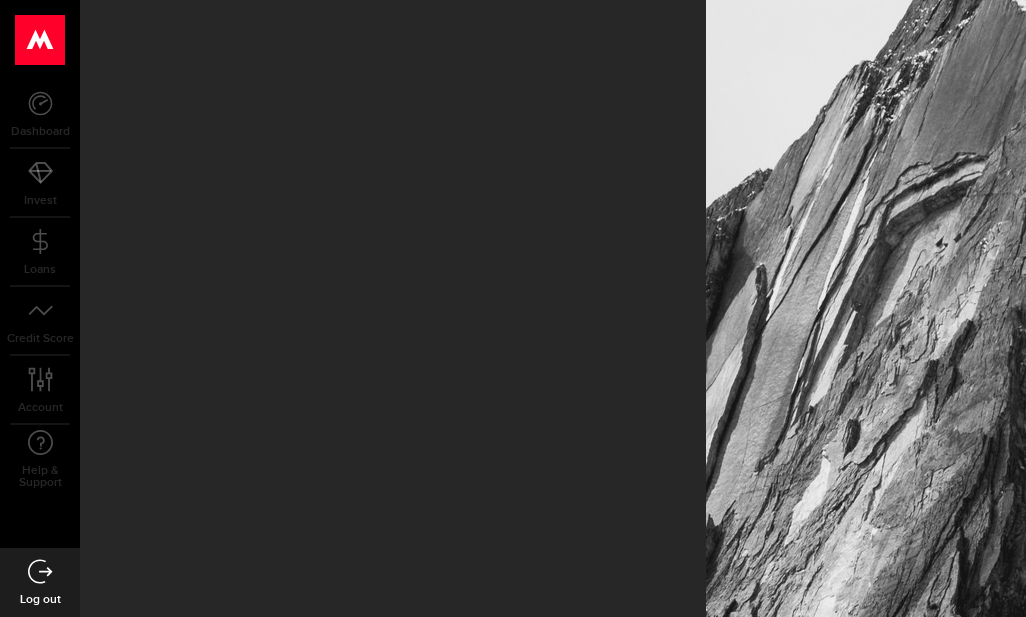 scroll, scrollTop: 0, scrollLeft: 0, axis: both 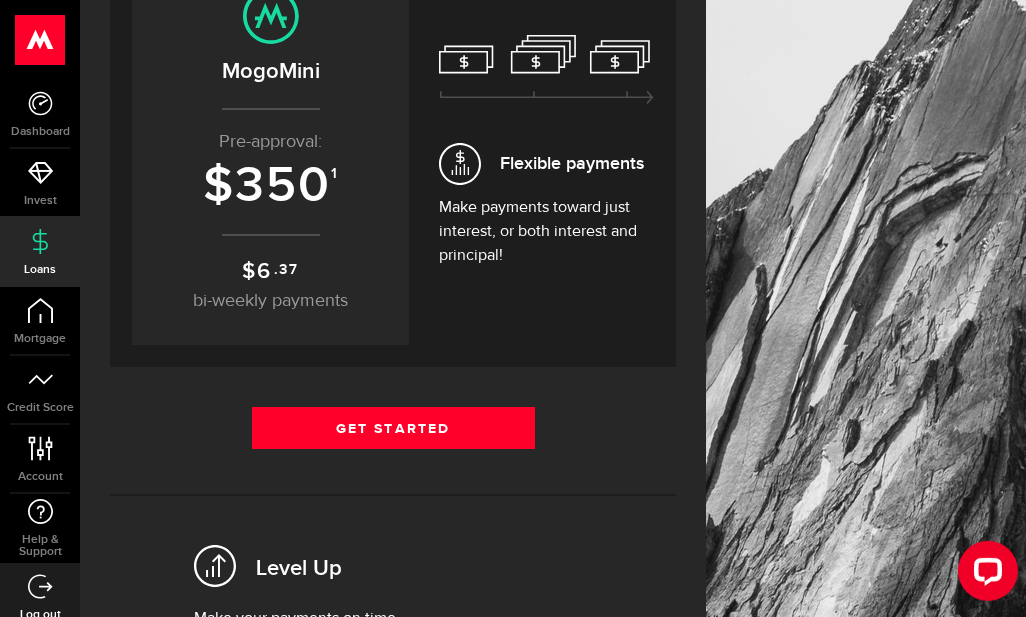 click on "Get Started" at bounding box center [393, 428] 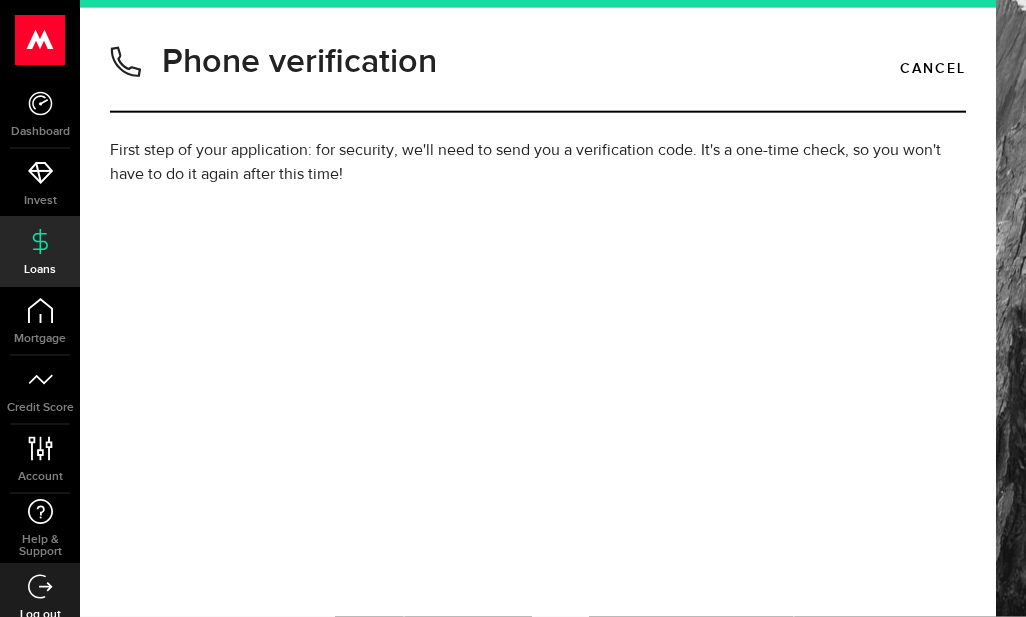 scroll, scrollTop: 57, scrollLeft: 0, axis: vertical 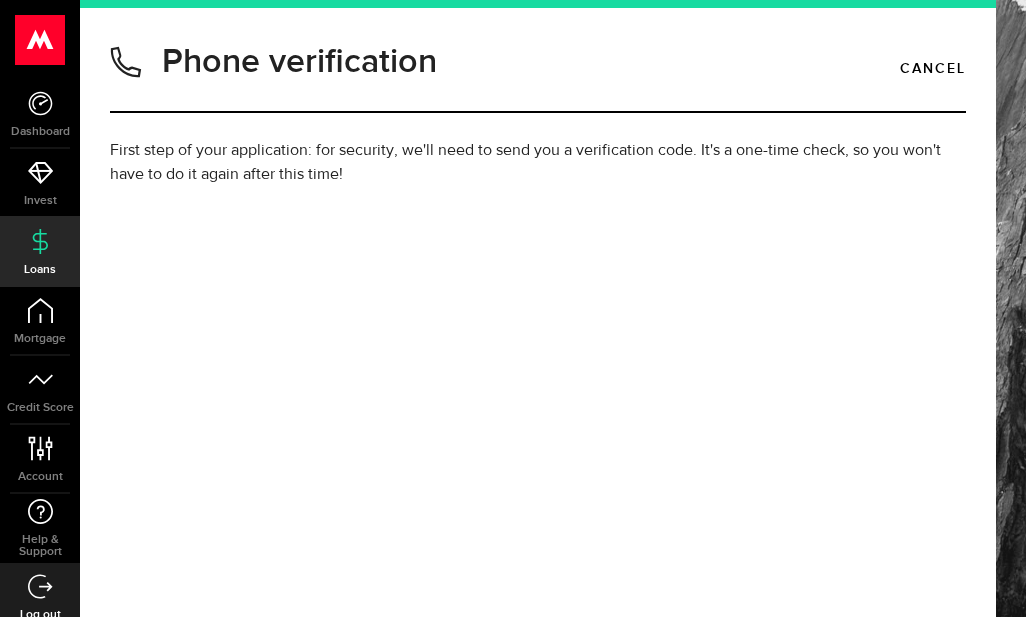 type on "(705) 542-5649" 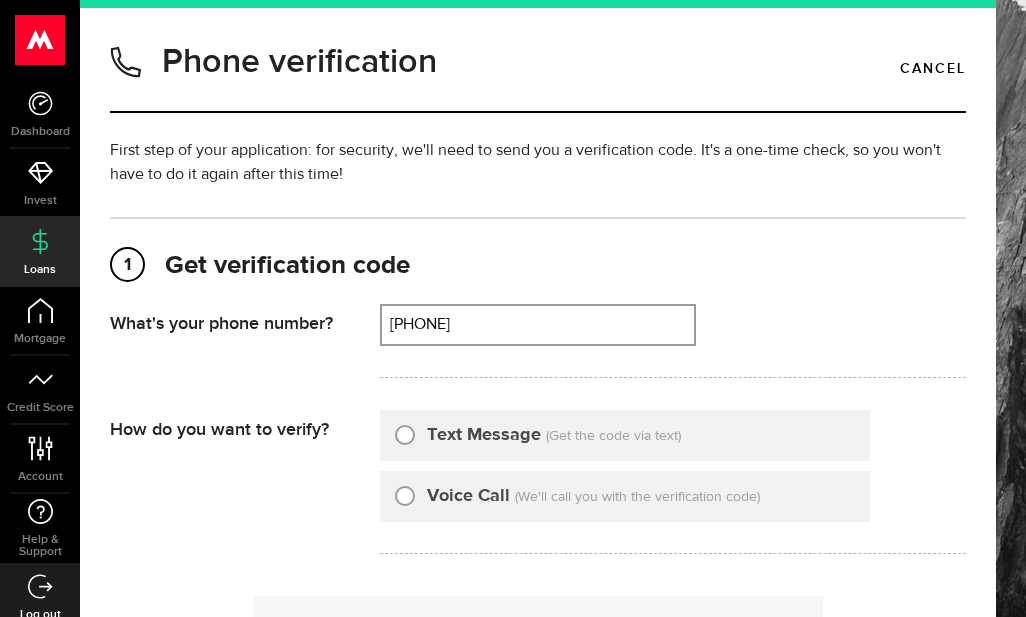 click on "Text Message" at bounding box center (405, 432) 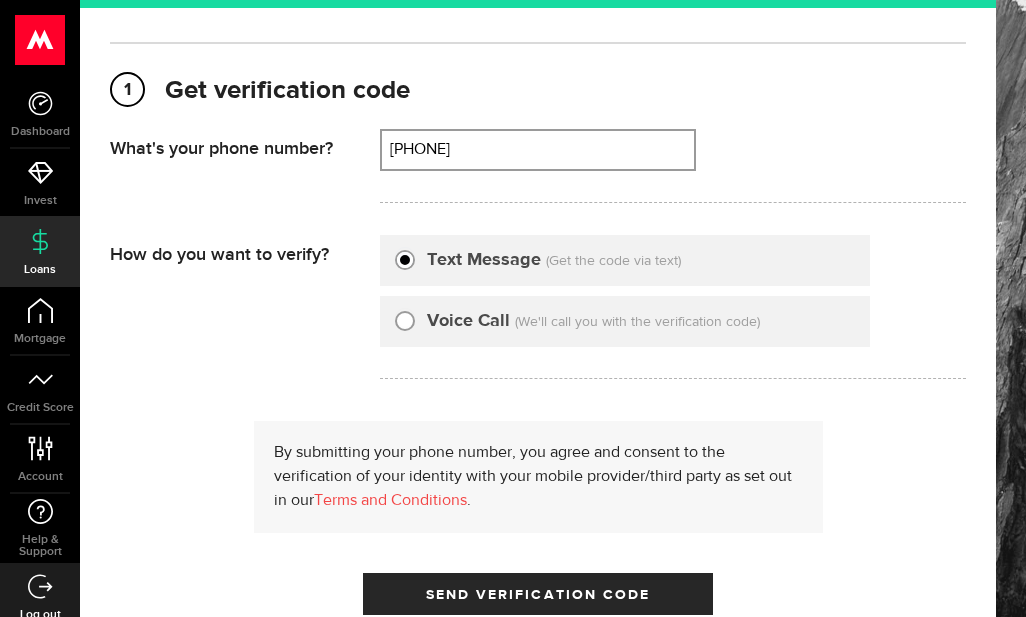 scroll, scrollTop: 231, scrollLeft: 0, axis: vertical 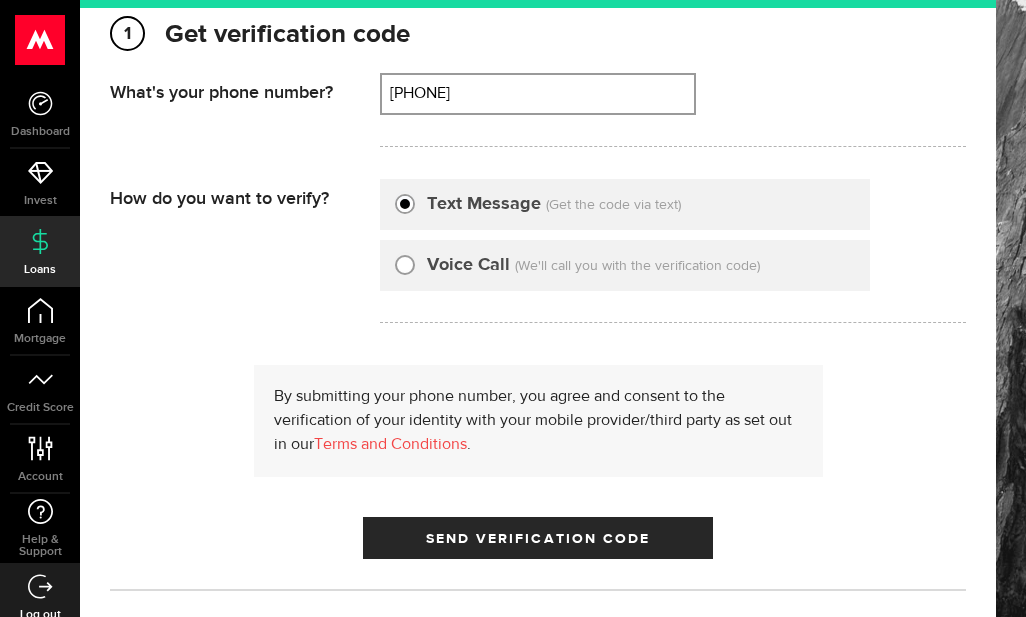 click on "Send Verification Code" at bounding box center [538, 538] 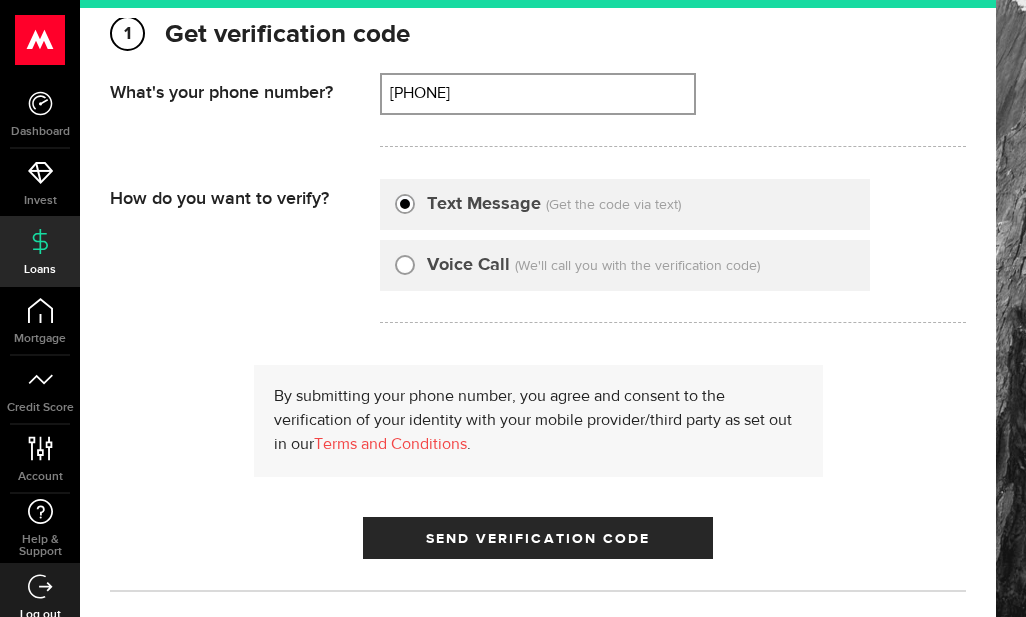 scroll, scrollTop: 0, scrollLeft: 0, axis: both 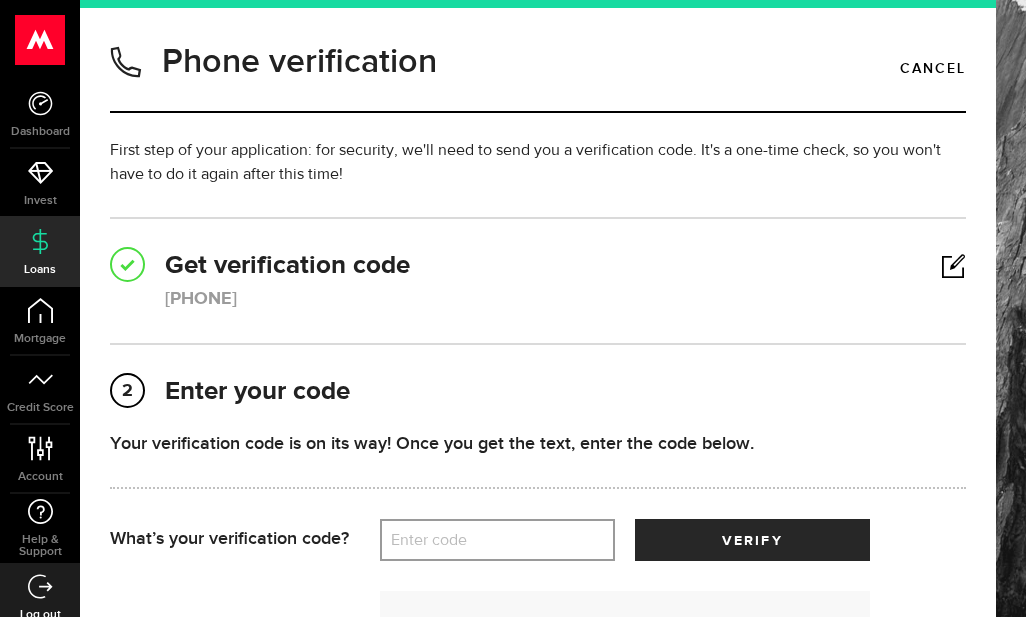 click on "Enter code" at bounding box center (497, 540) 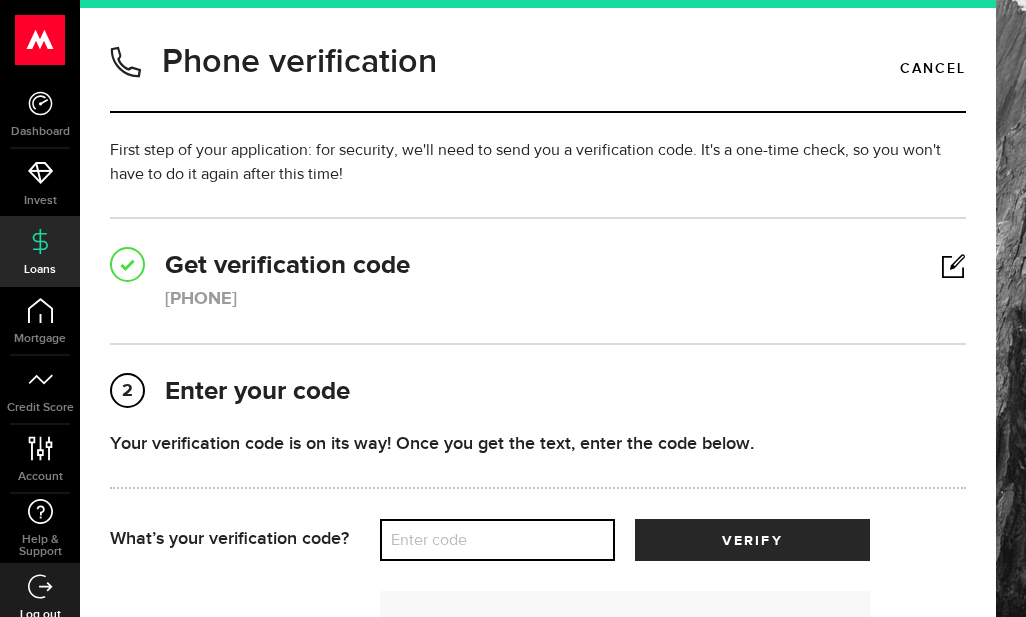 click on "Enter code" at bounding box center [497, 540] 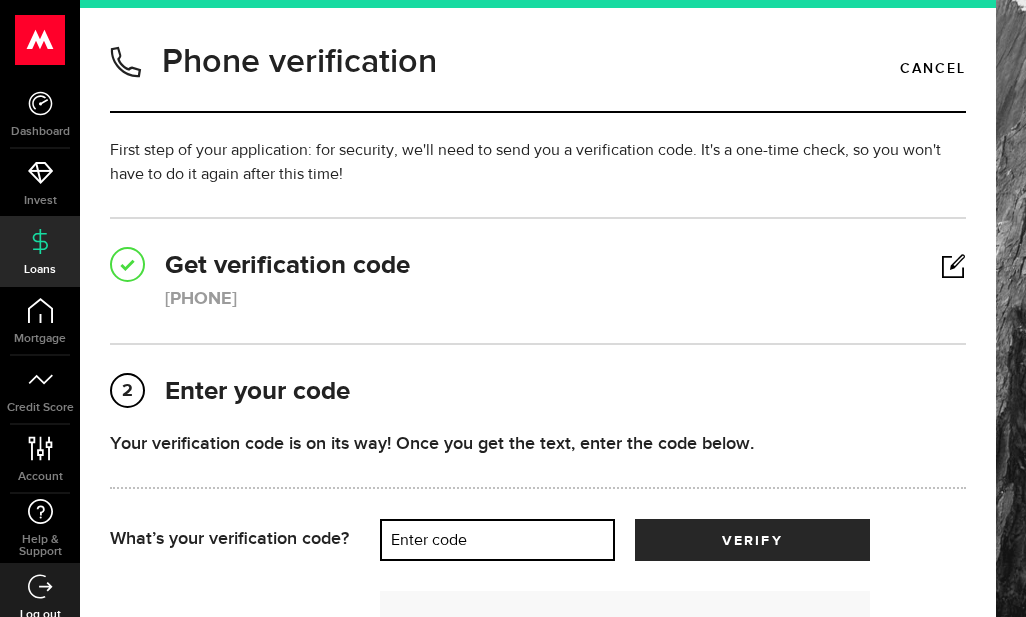 scroll, scrollTop: 56, scrollLeft: 0, axis: vertical 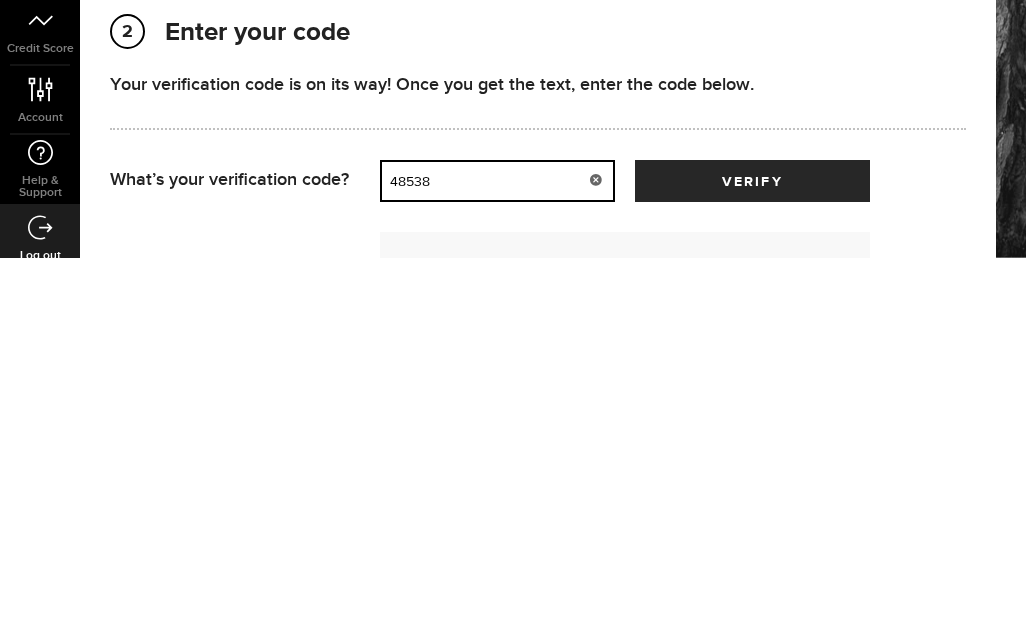 type on "48538" 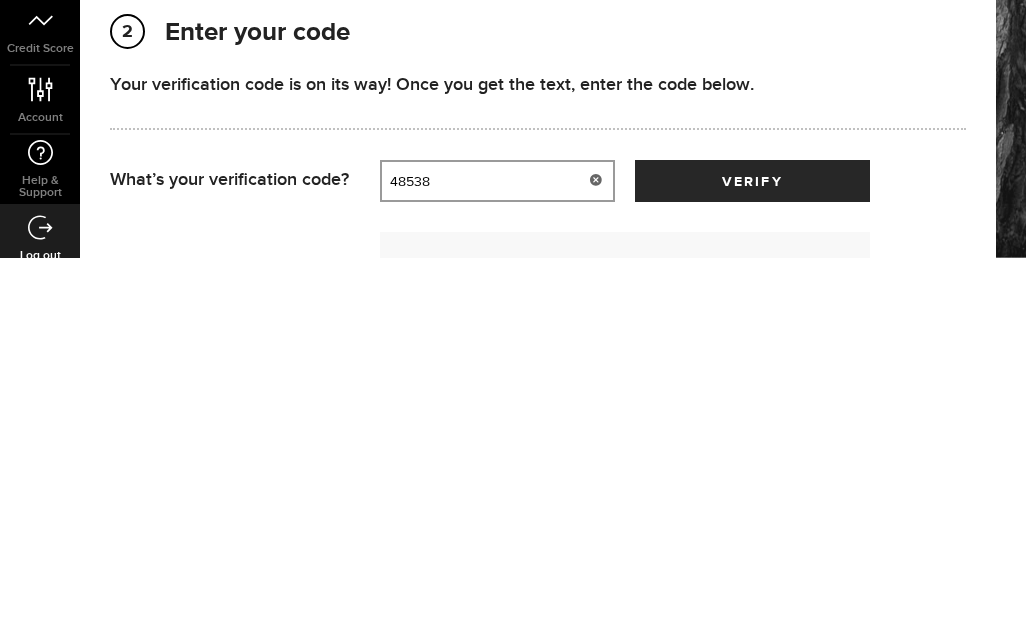 click on "verify" at bounding box center (752, 540) 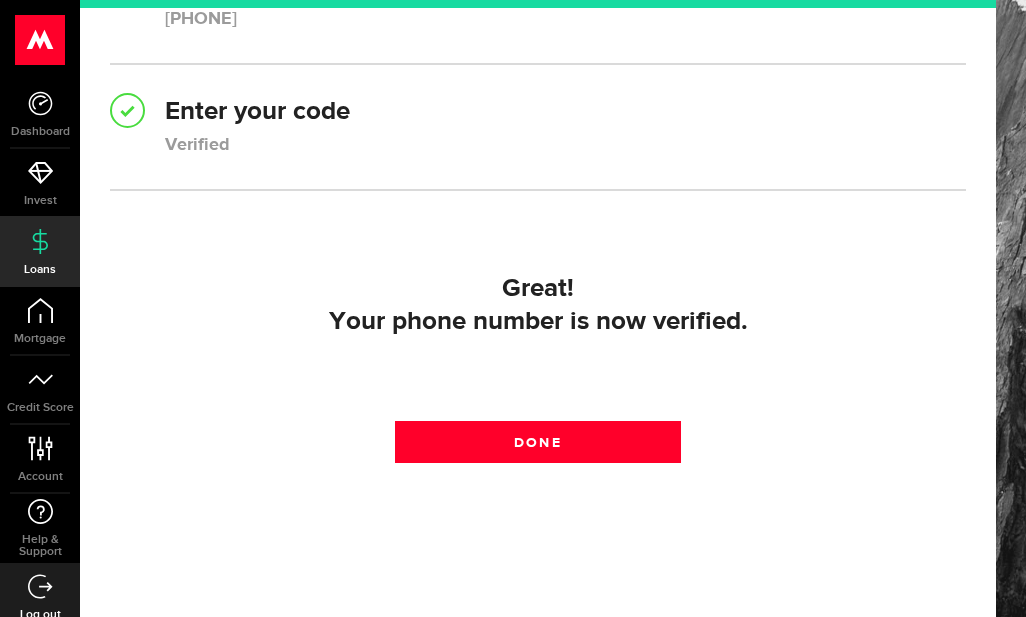 scroll, scrollTop: 279, scrollLeft: 0, axis: vertical 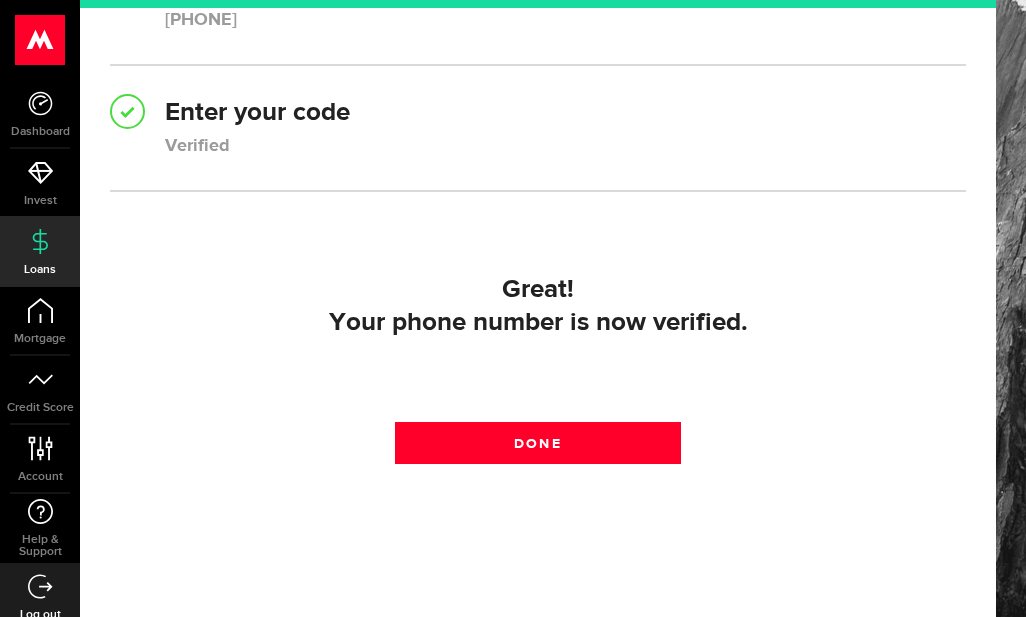 click on "Done" at bounding box center [537, 443] 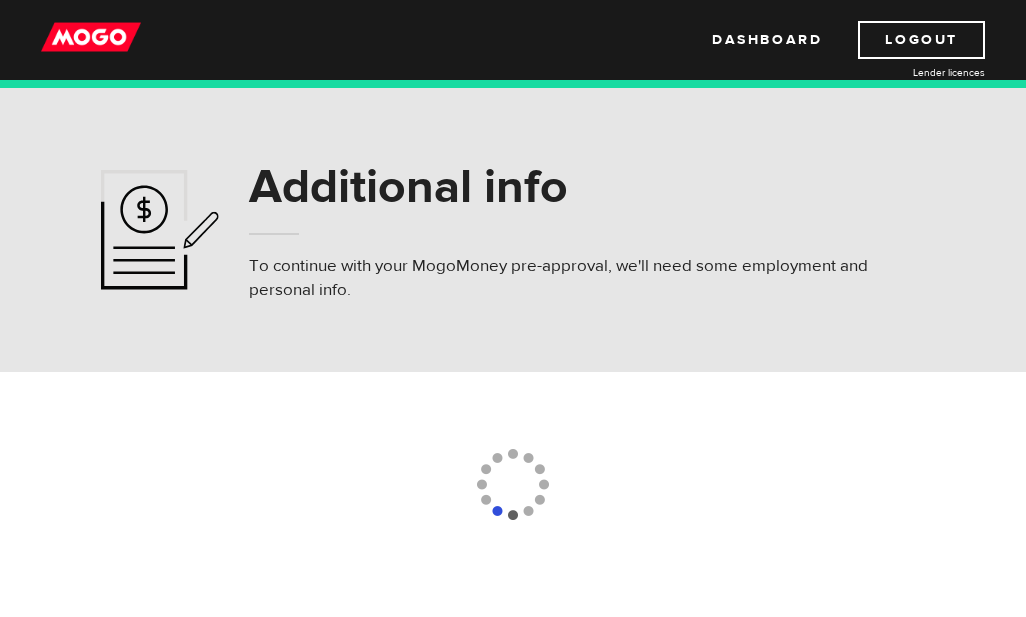 scroll, scrollTop: 0, scrollLeft: 0, axis: both 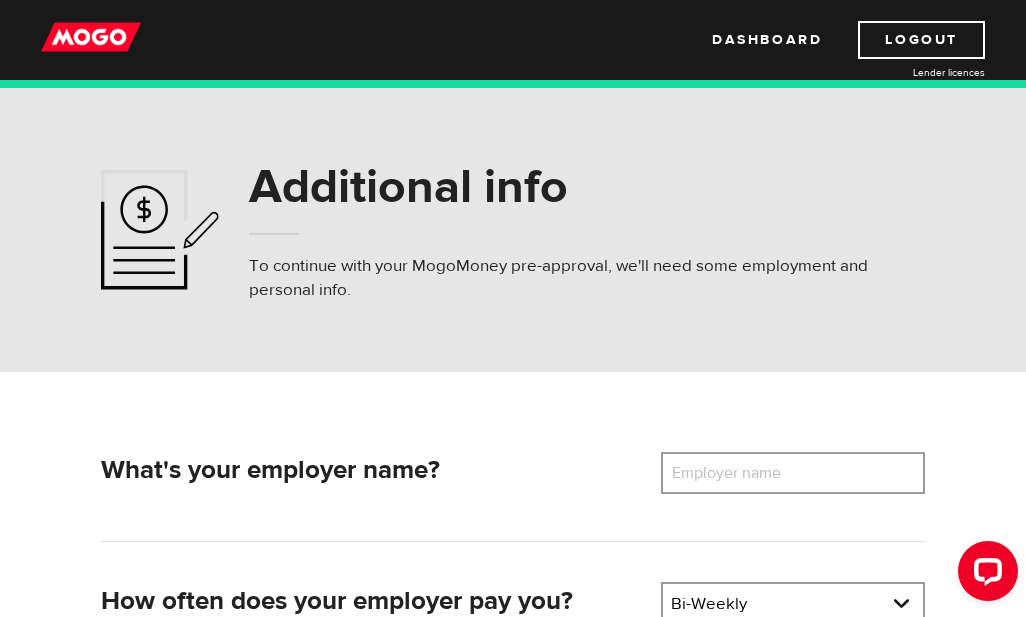 click on "Employer name" at bounding box center (741, 473) 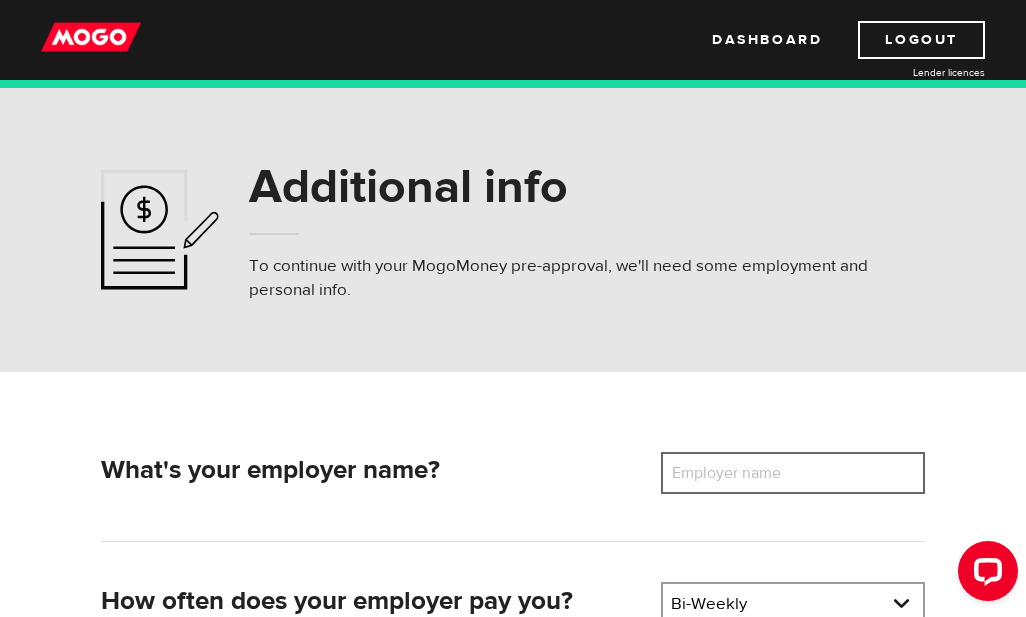 click on "Employer name" at bounding box center [793, 473] 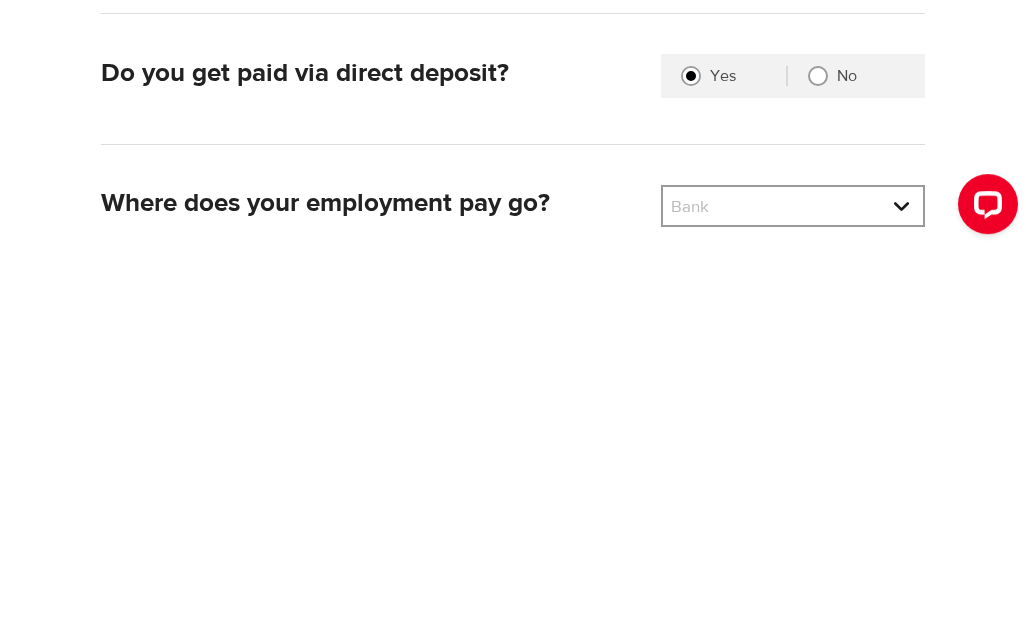 scroll, scrollTop: 304, scrollLeft: 0, axis: vertical 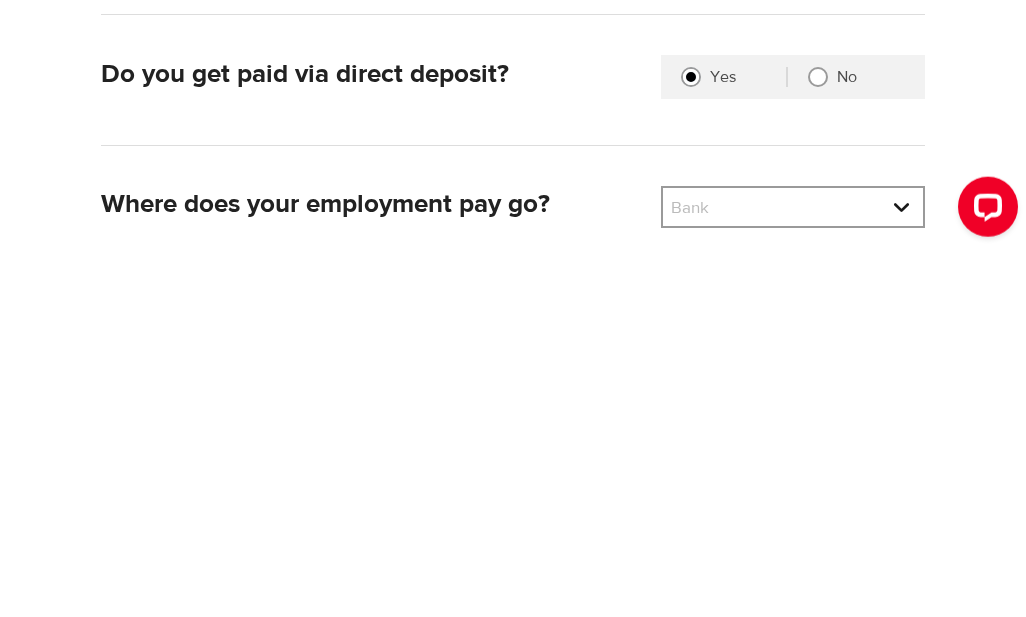 type on "TD Canada trust" 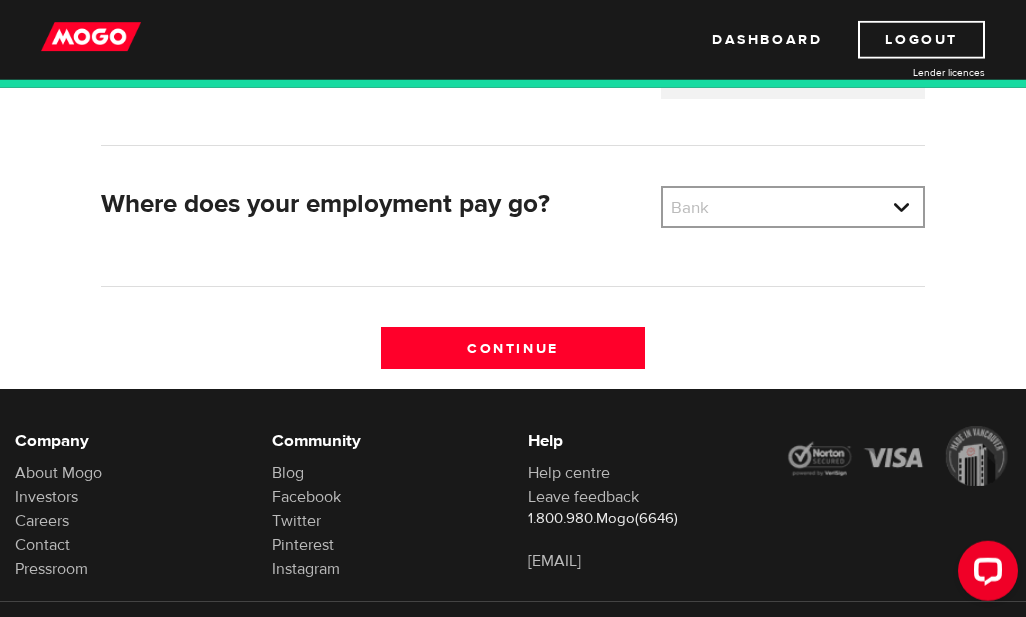 select on "9" 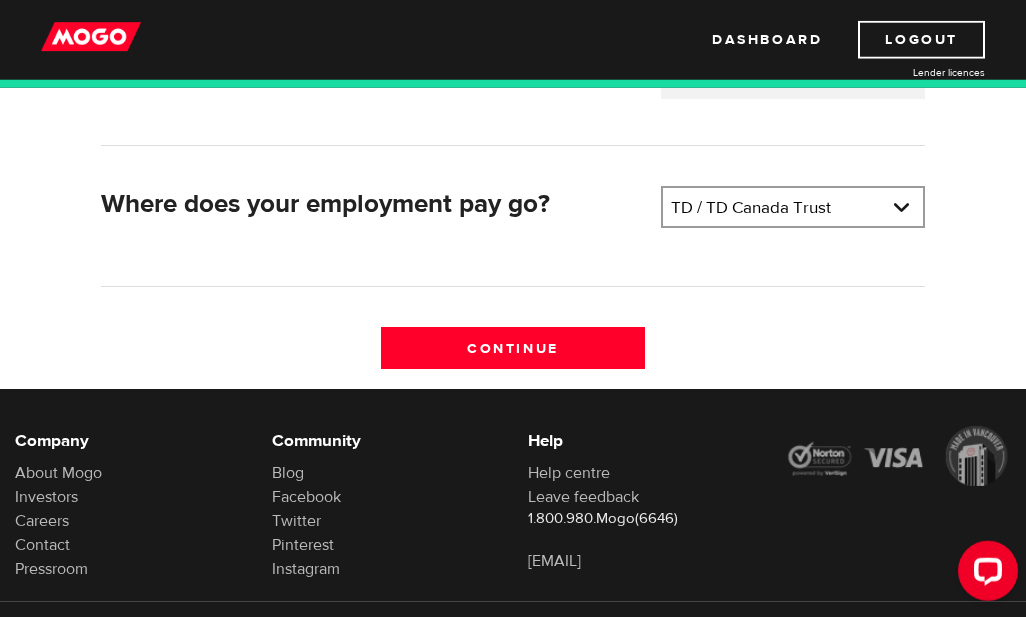 click on "Continue" at bounding box center [513, 348] 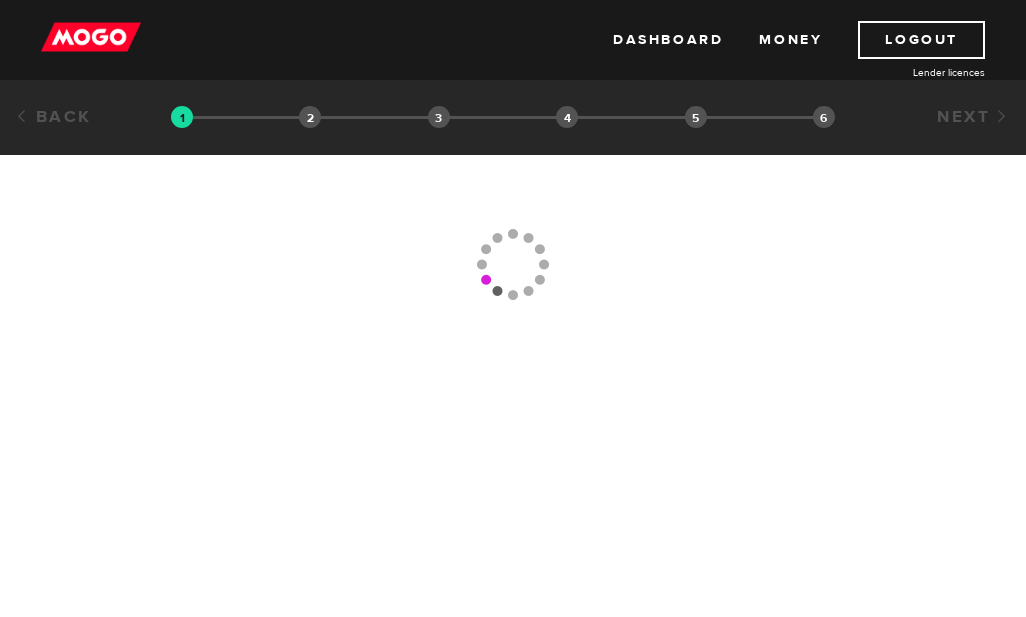 scroll, scrollTop: 0, scrollLeft: 0, axis: both 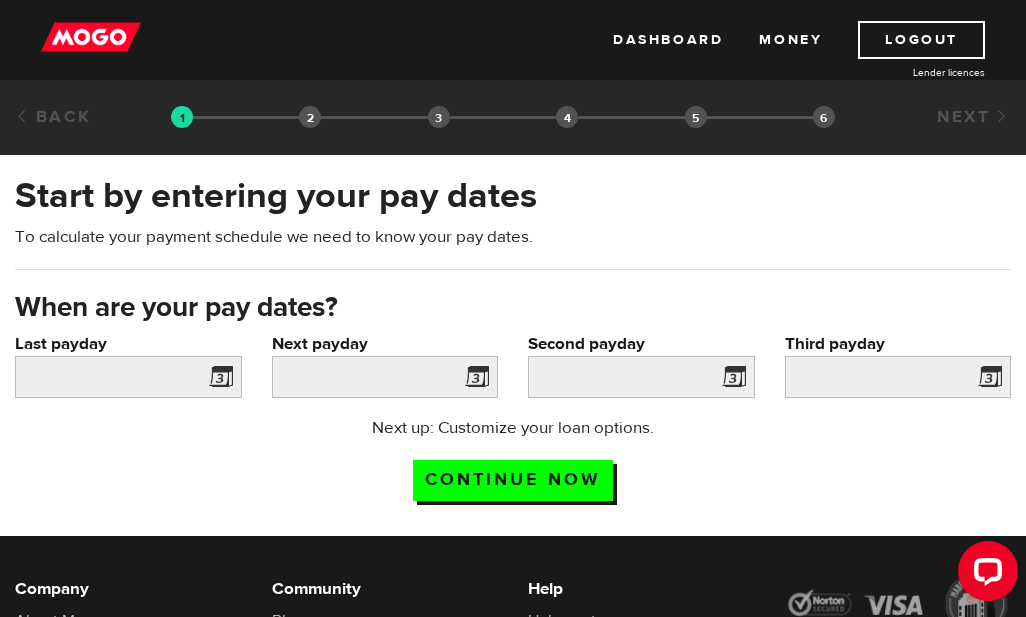 click at bounding box center (217, 380) 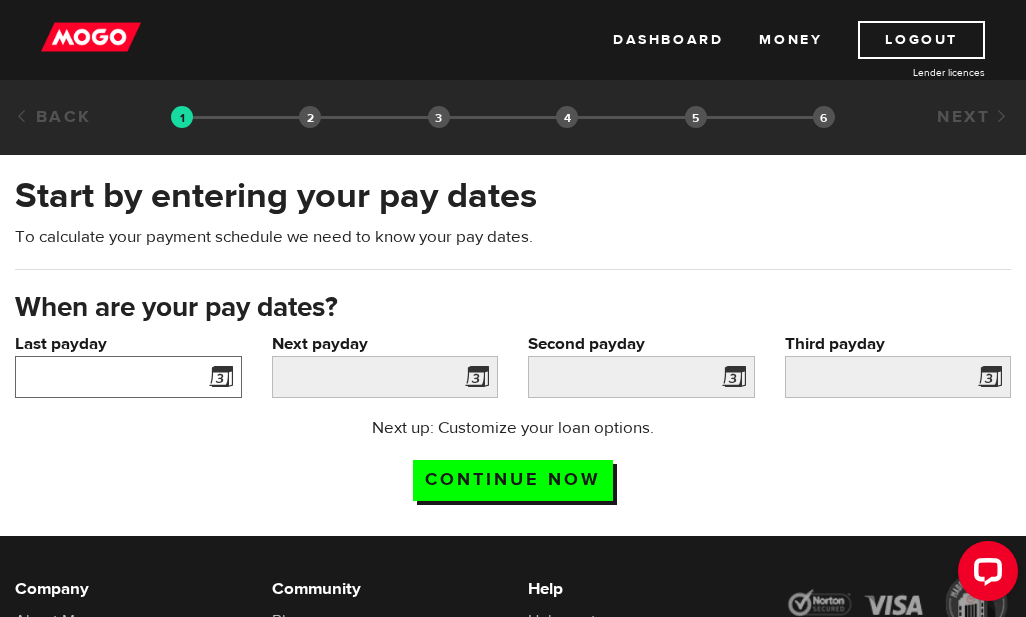 click on "Last payday" at bounding box center [128, 377] 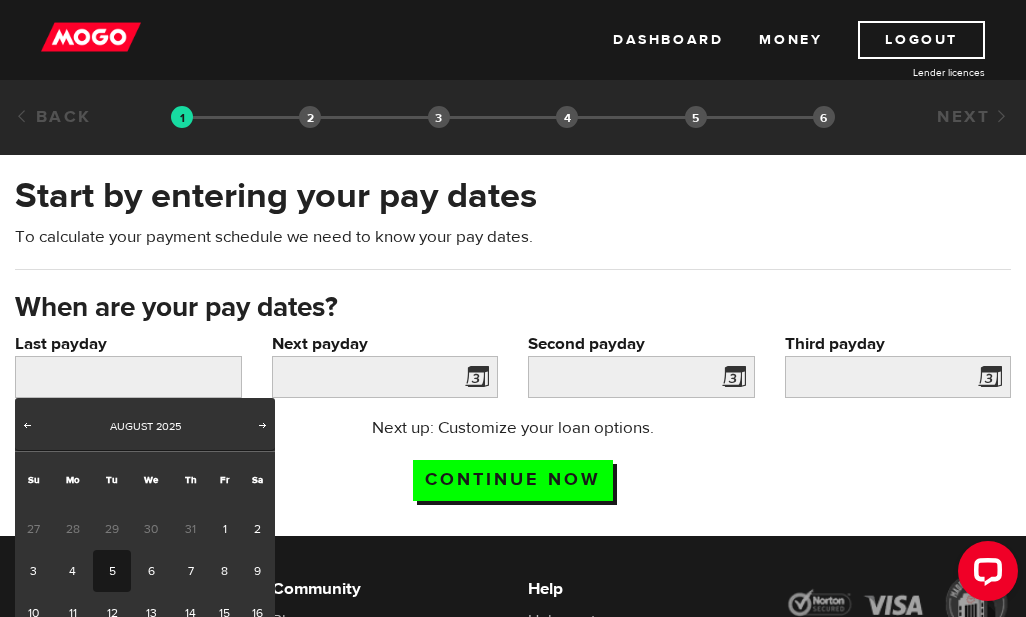 click on "31" at bounding box center (190, 529) 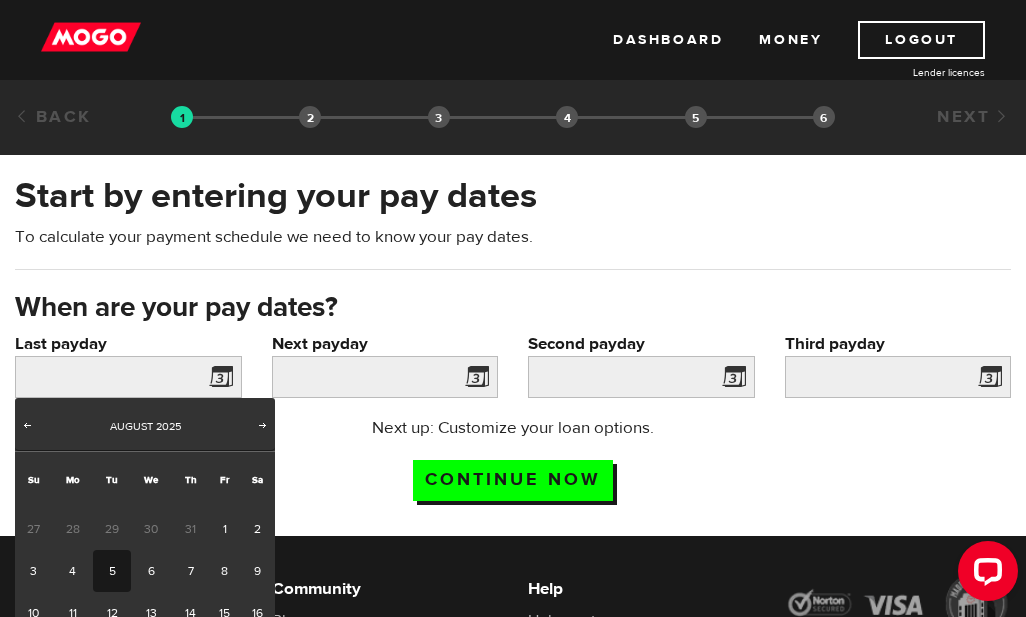 click on "Prev" at bounding box center [27, 425] 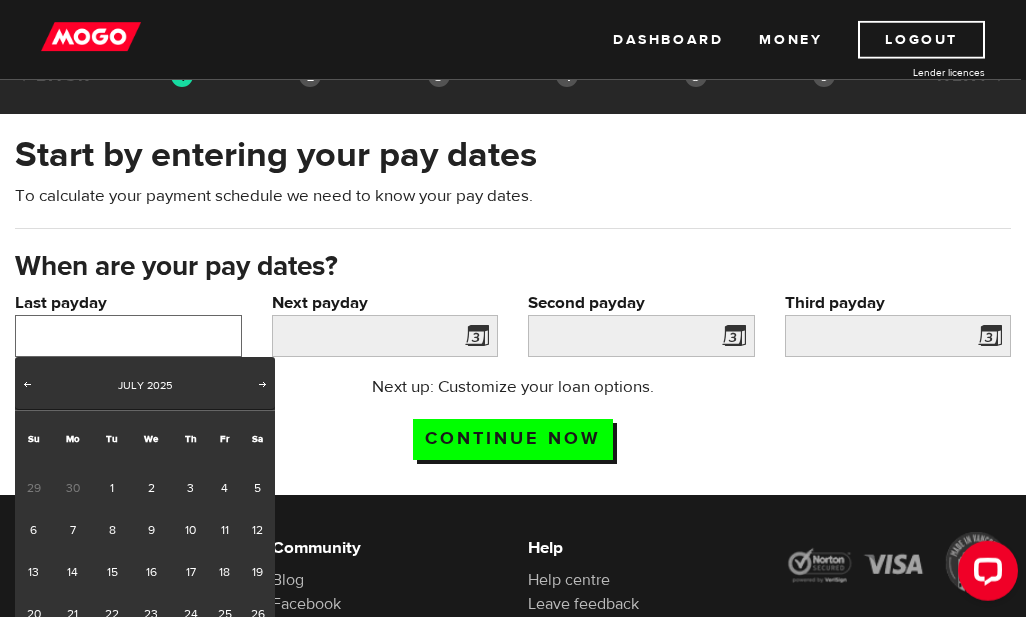 scroll, scrollTop: 47, scrollLeft: 0, axis: vertical 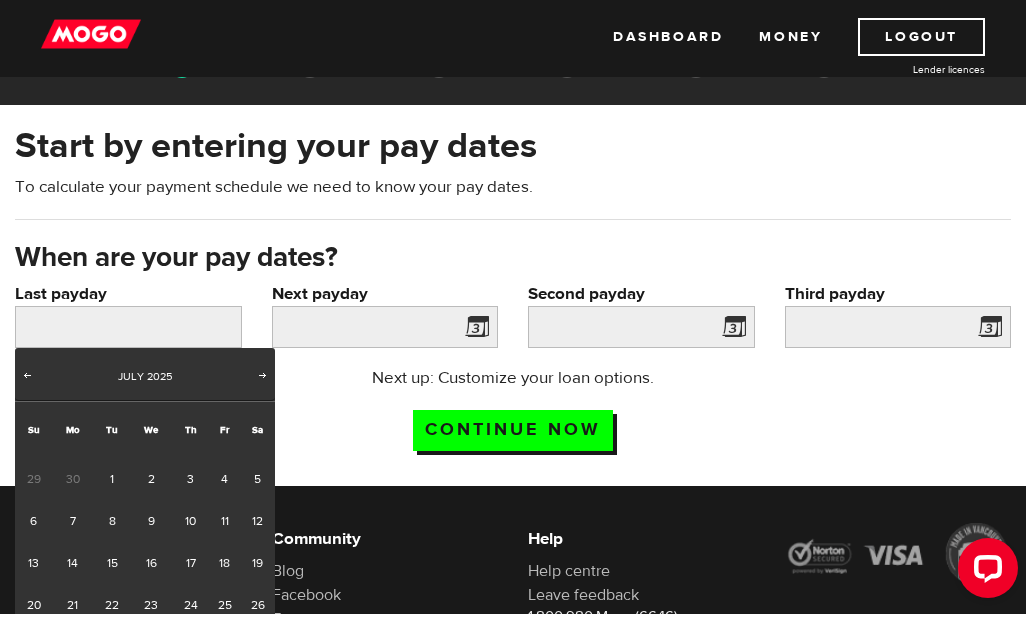 click on "31" at bounding box center (190, 650) 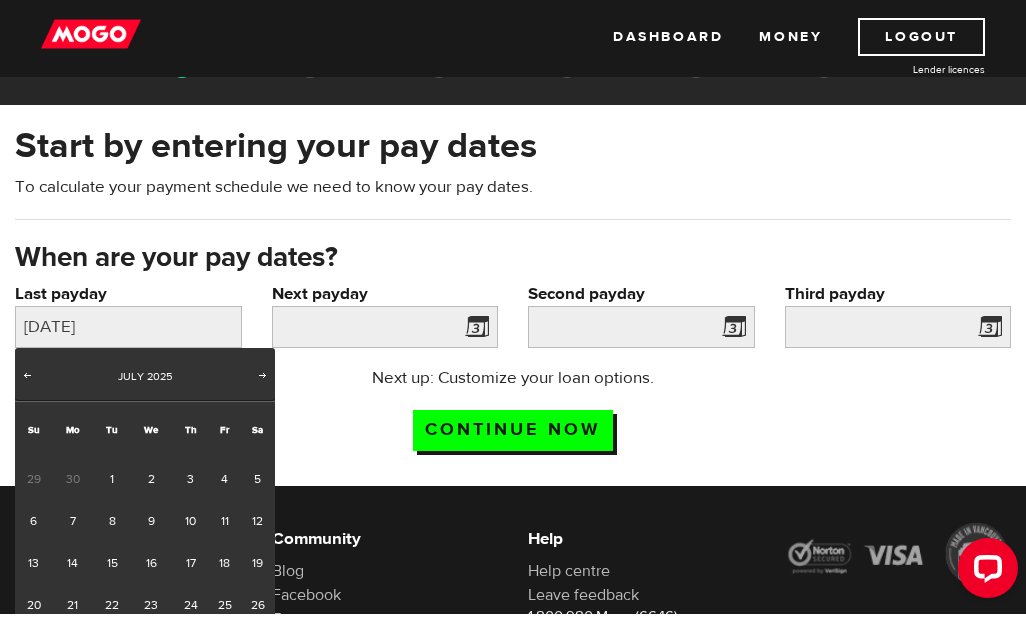 scroll, scrollTop: 49, scrollLeft: 0, axis: vertical 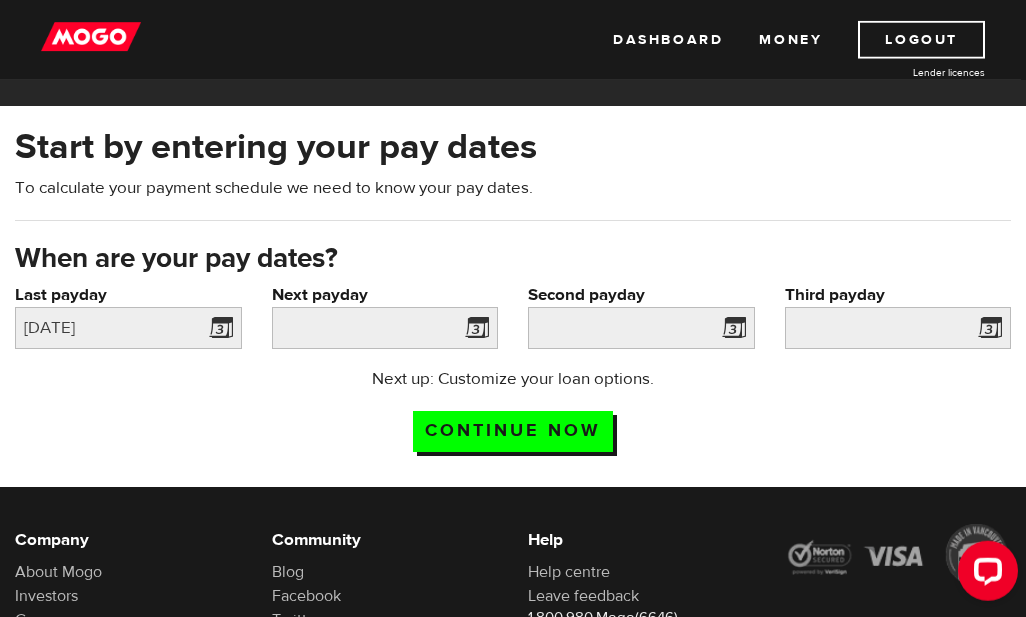 click at bounding box center (473, 331) 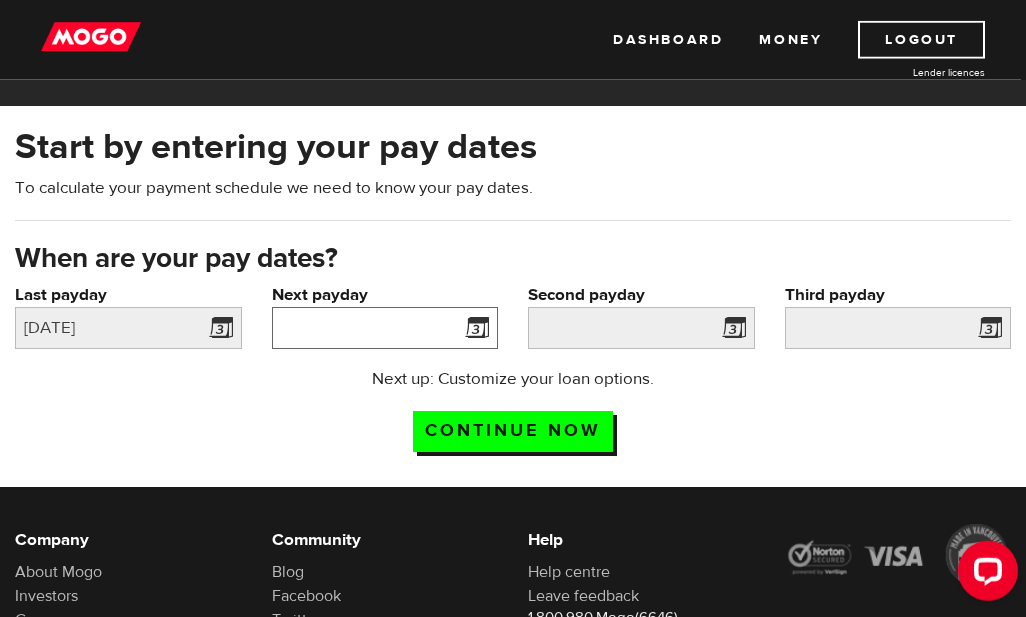 click on "Next payday" at bounding box center (385, 328) 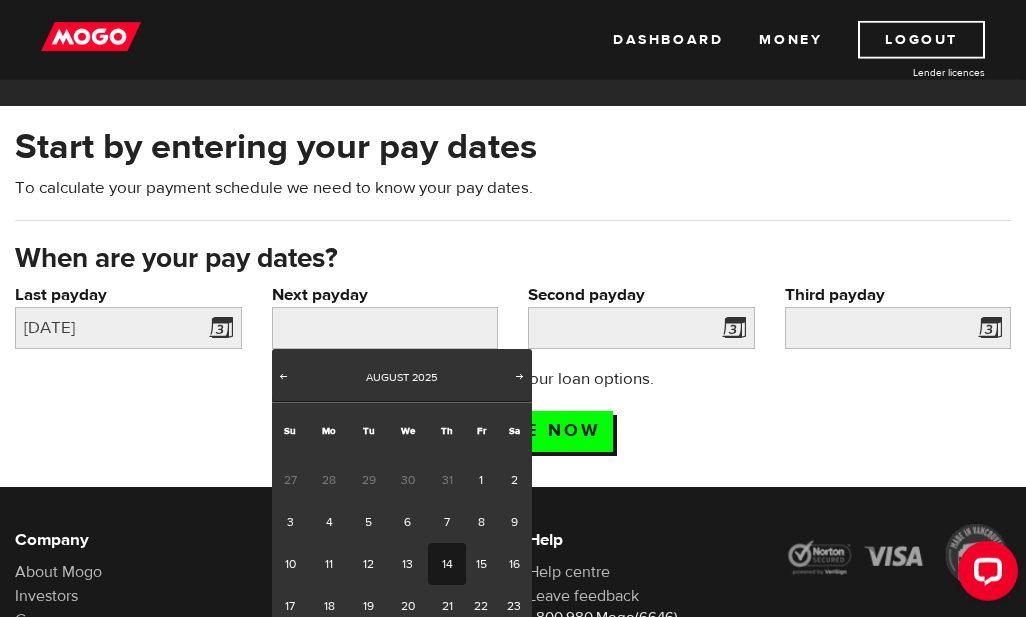 click on "14" at bounding box center [446, 564] 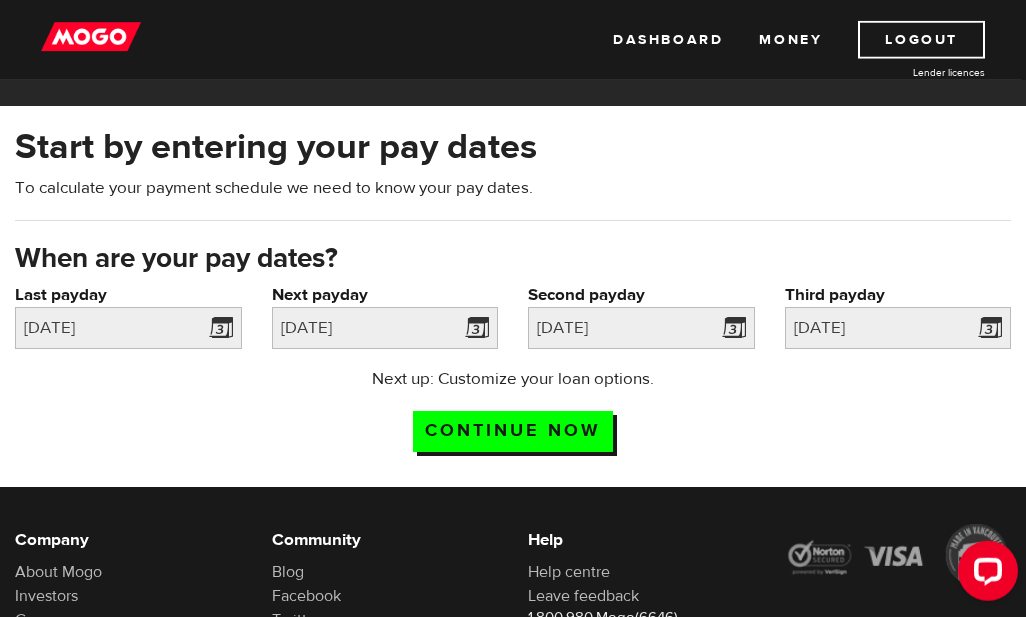 click on "Continue now" at bounding box center [513, 431] 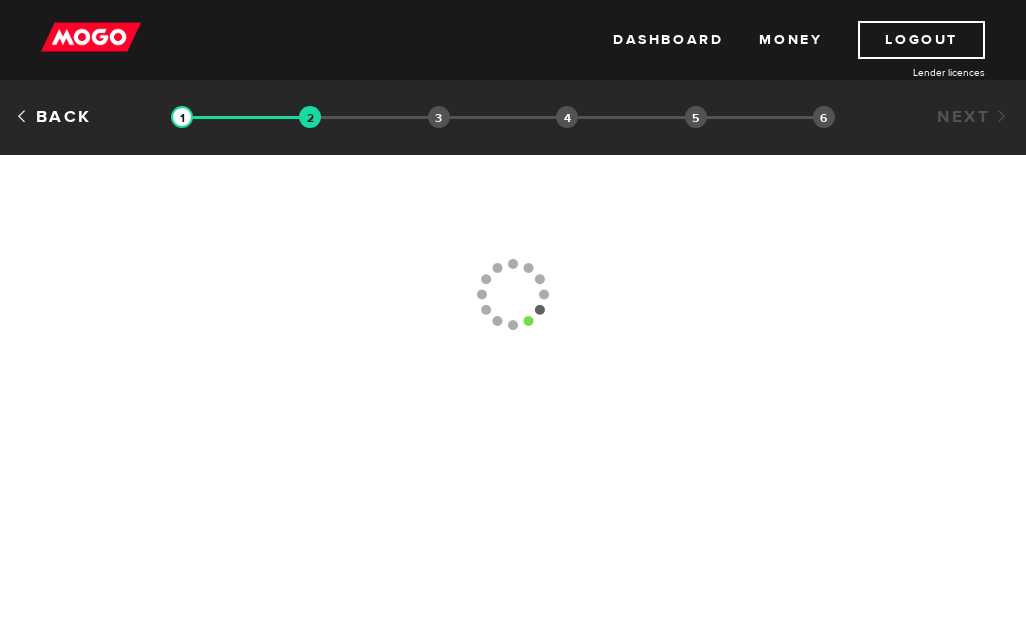 scroll, scrollTop: 0, scrollLeft: 0, axis: both 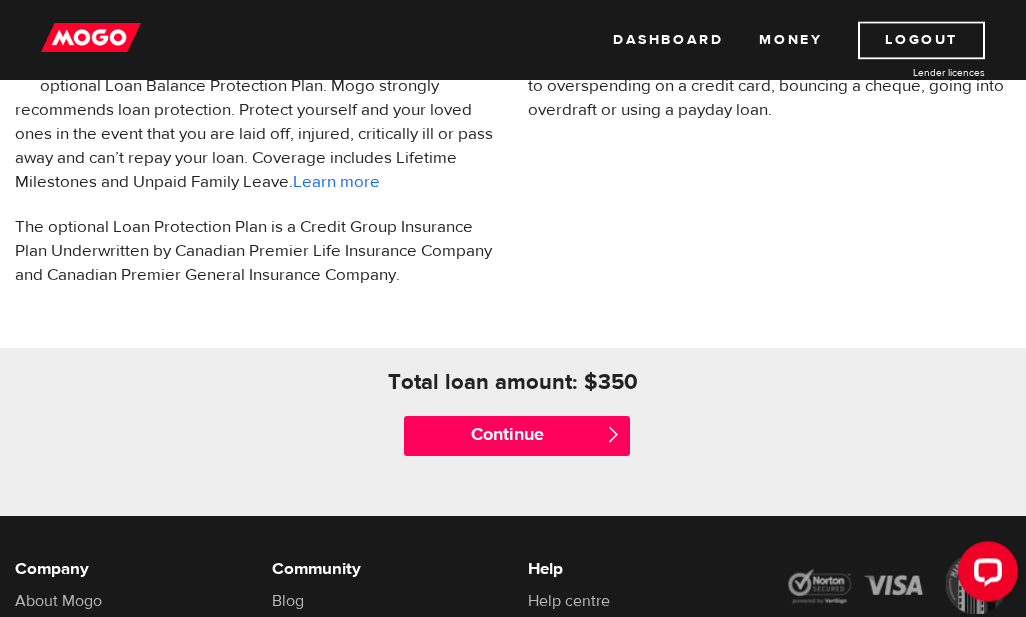 click on "Continue" at bounding box center [517, 436] 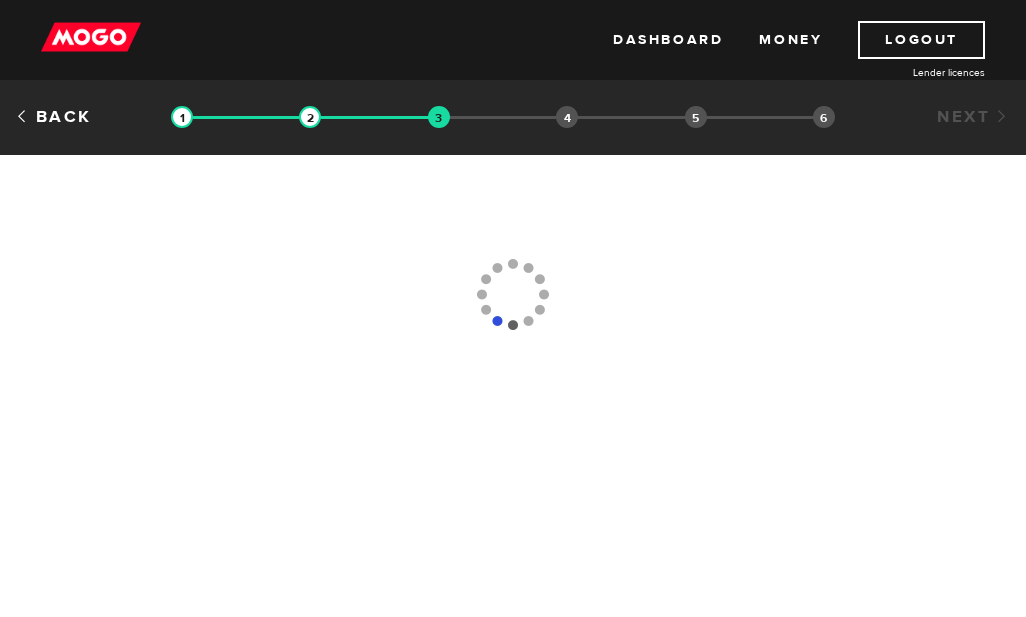 scroll, scrollTop: 0, scrollLeft: 0, axis: both 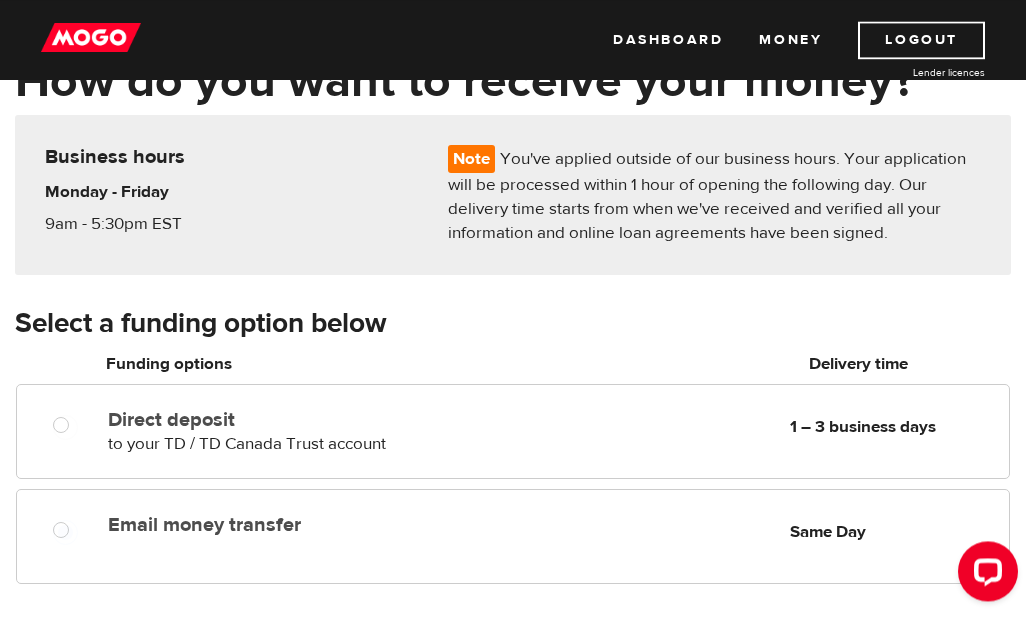 click on "Email money transfer" at bounding box center [65, 532] 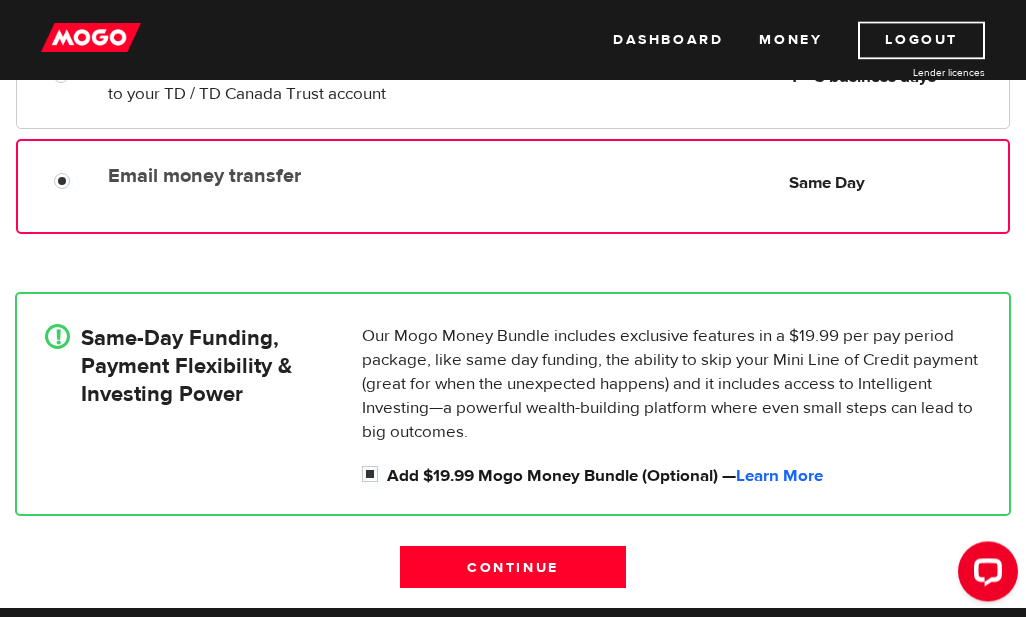 scroll, scrollTop: 480, scrollLeft: 0, axis: vertical 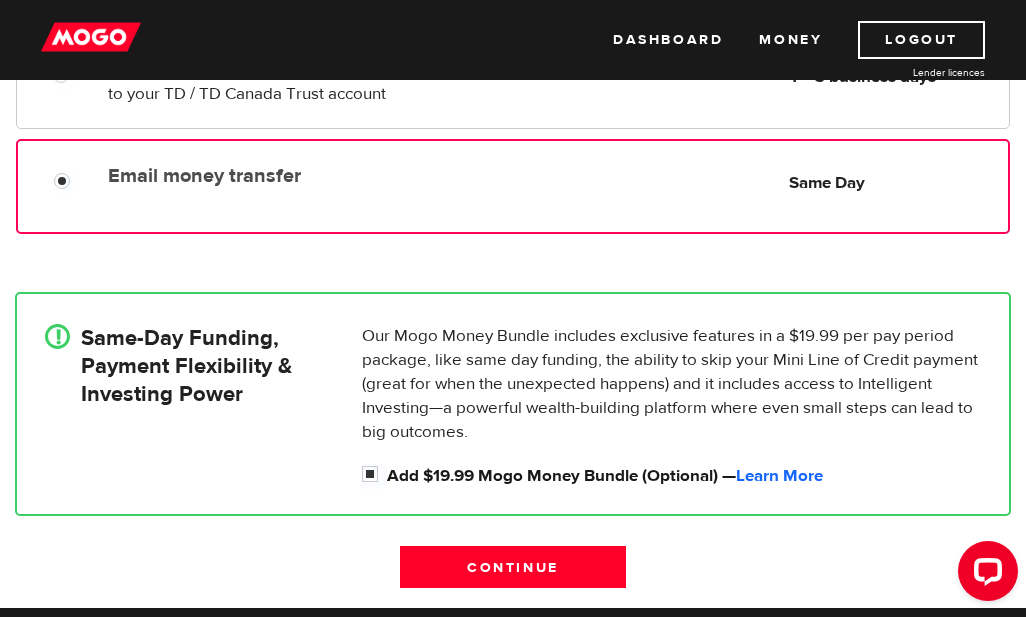 click on "Continue" at bounding box center (513, 567) 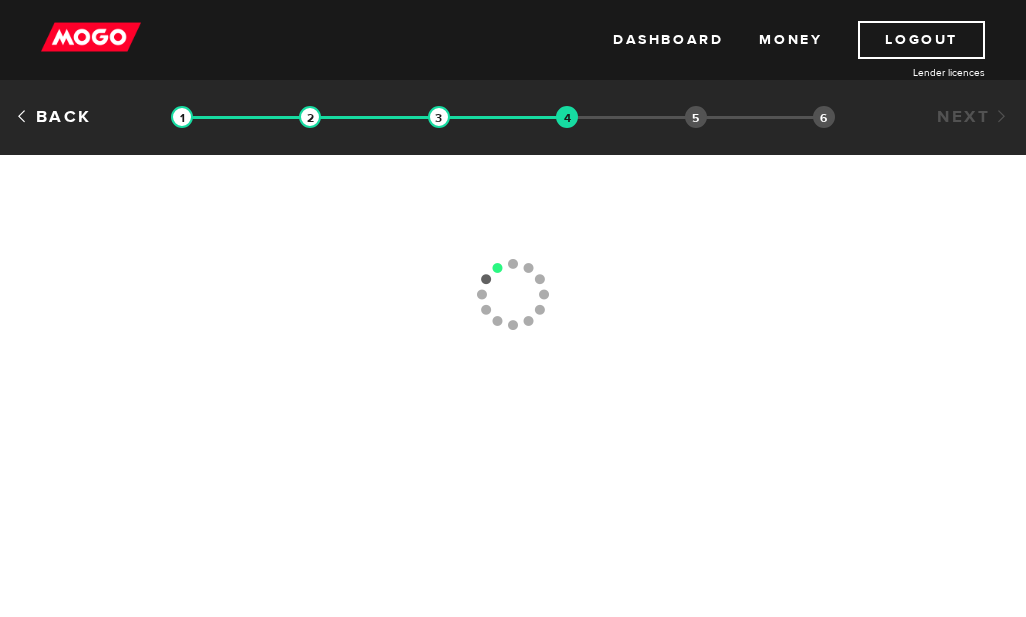 scroll, scrollTop: 0, scrollLeft: 0, axis: both 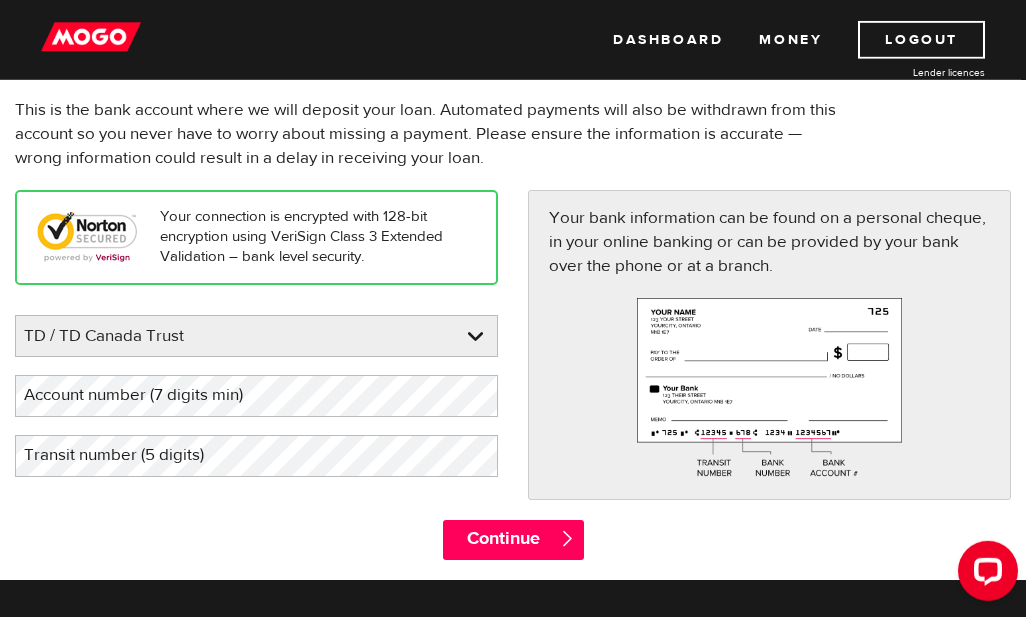 click on "Account number (7 digits min)" at bounding box center [149, 395] 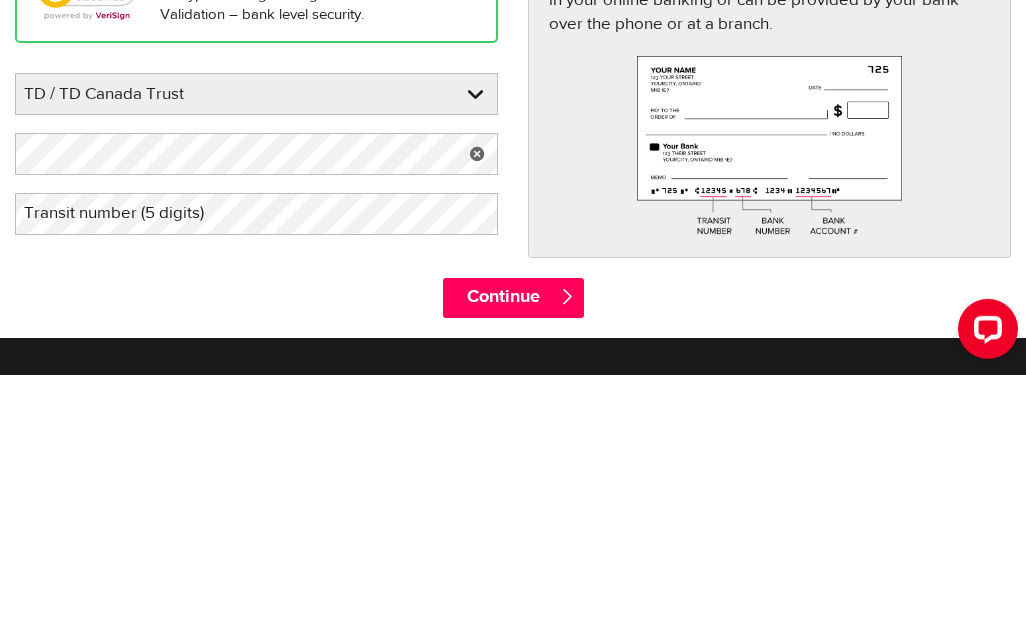 click on "Transit number (5 digits)" at bounding box center [130, 455] 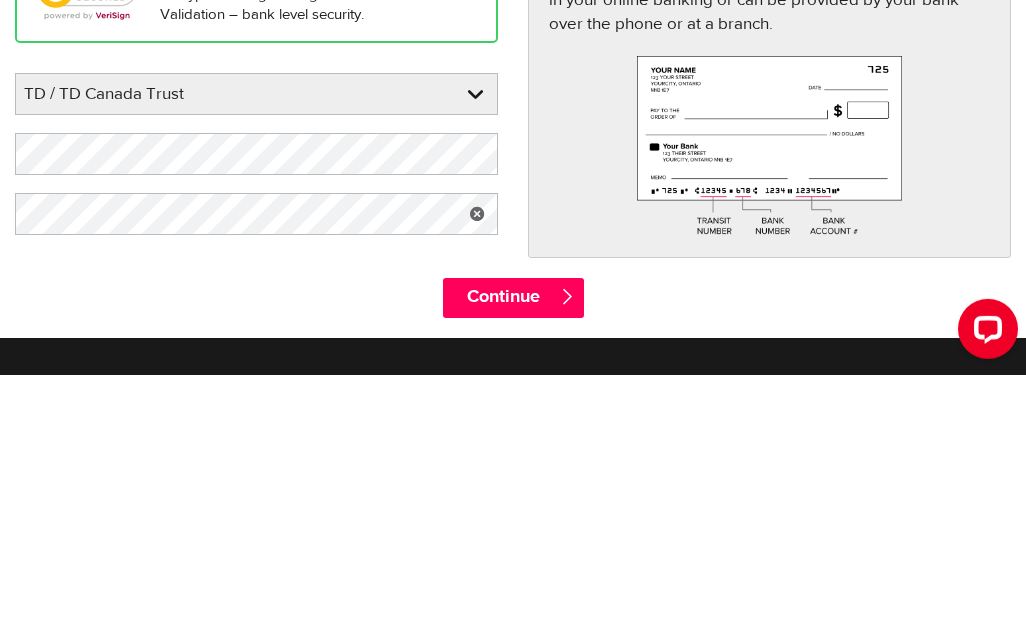 click on "Continue" at bounding box center (513, 540) 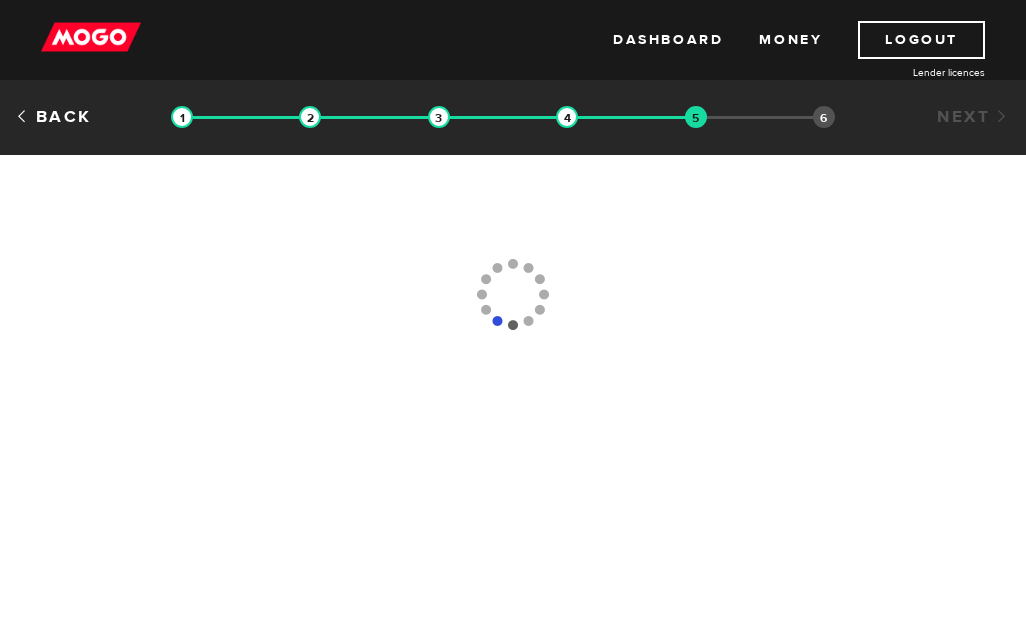 scroll, scrollTop: 0, scrollLeft: 0, axis: both 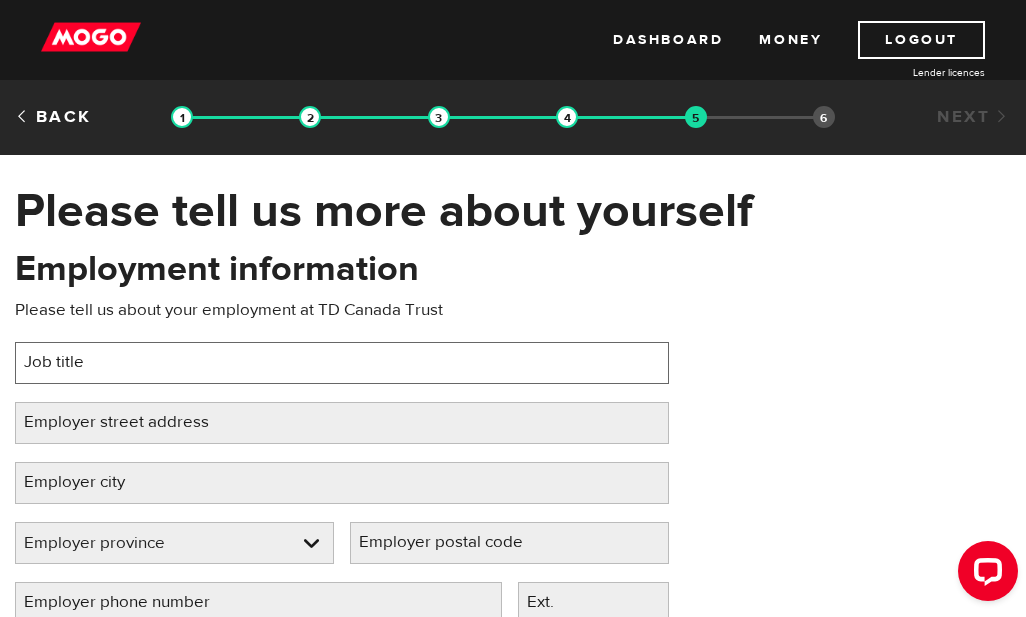 click on "Job title" at bounding box center (342, 363) 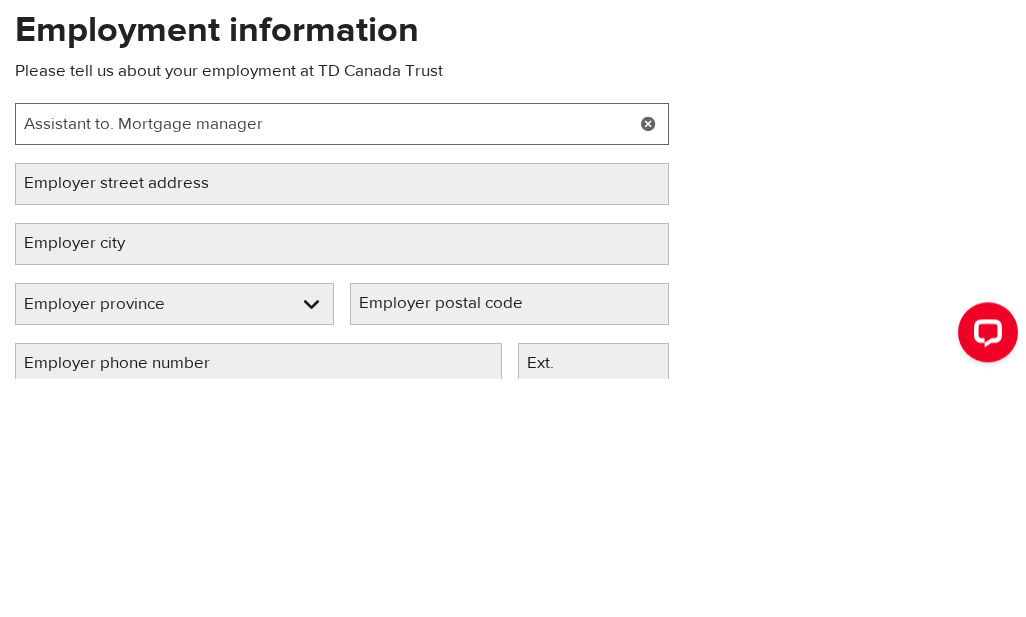 type on "Assistant to. Mortgage manager" 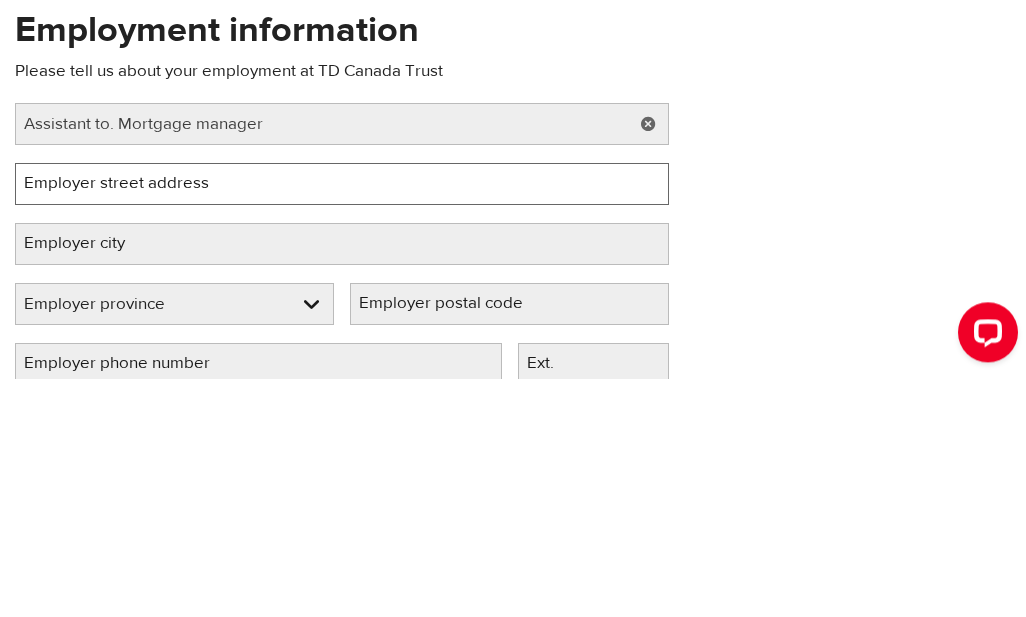 click on "Employer street address" at bounding box center (342, 423) 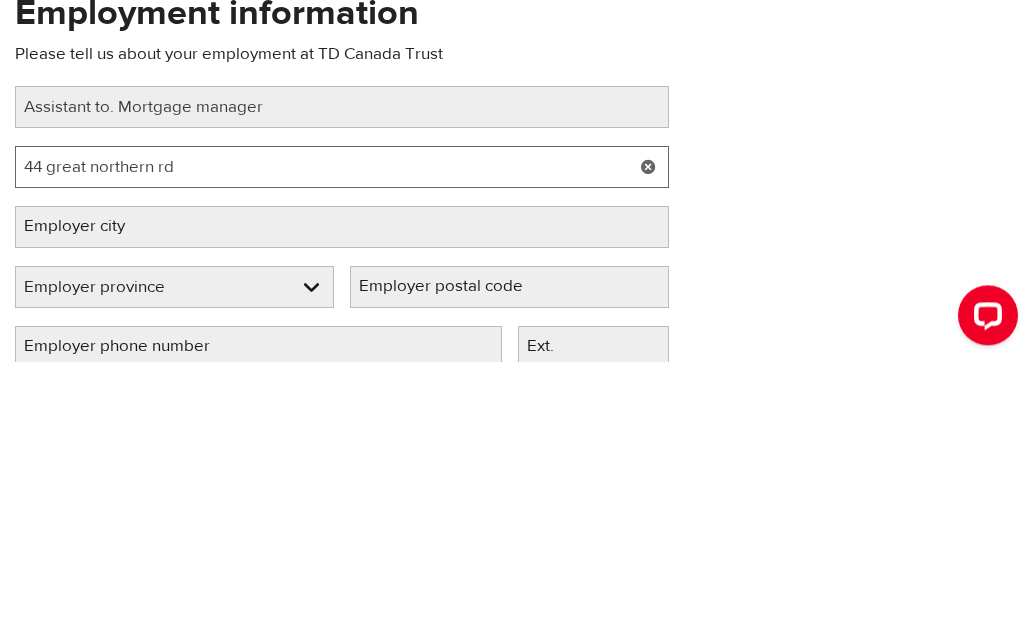 type on "44 great northern rd" 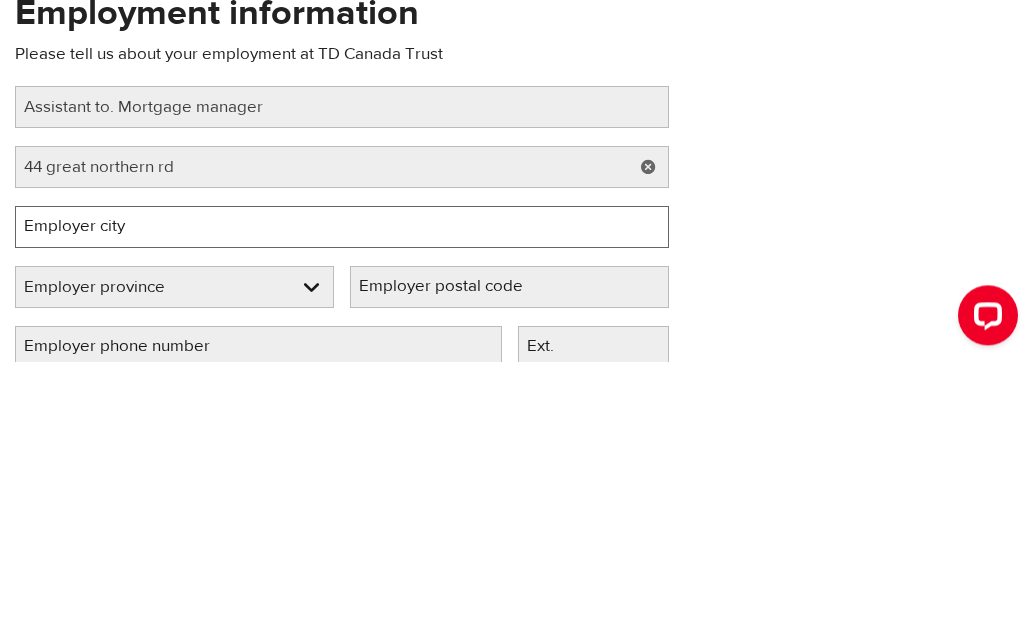 click on "Employer city" at bounding box center [342, 483] 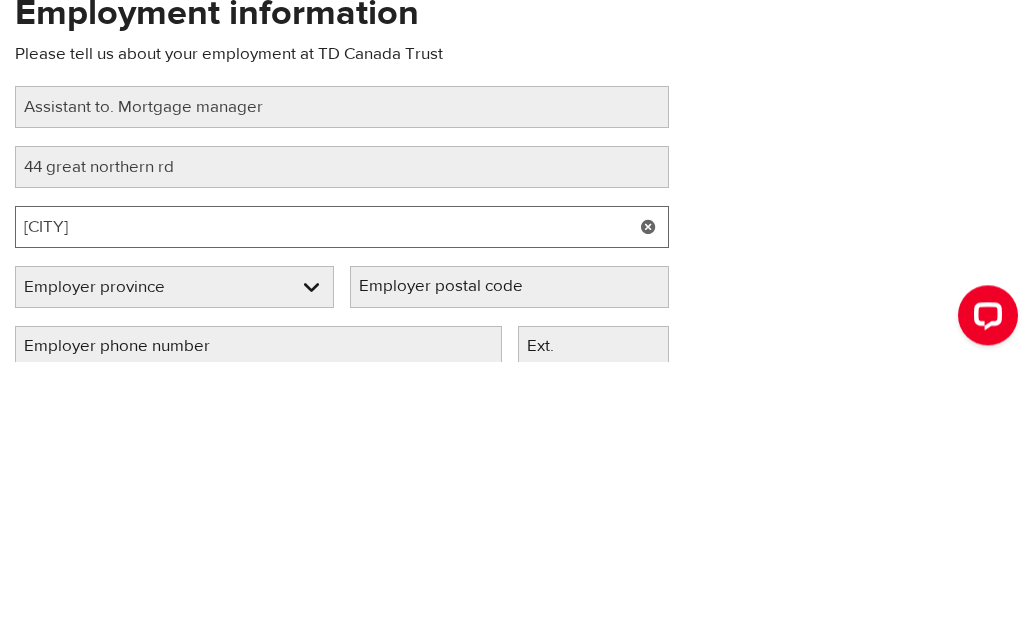 type on "Sault Ste. Marie" 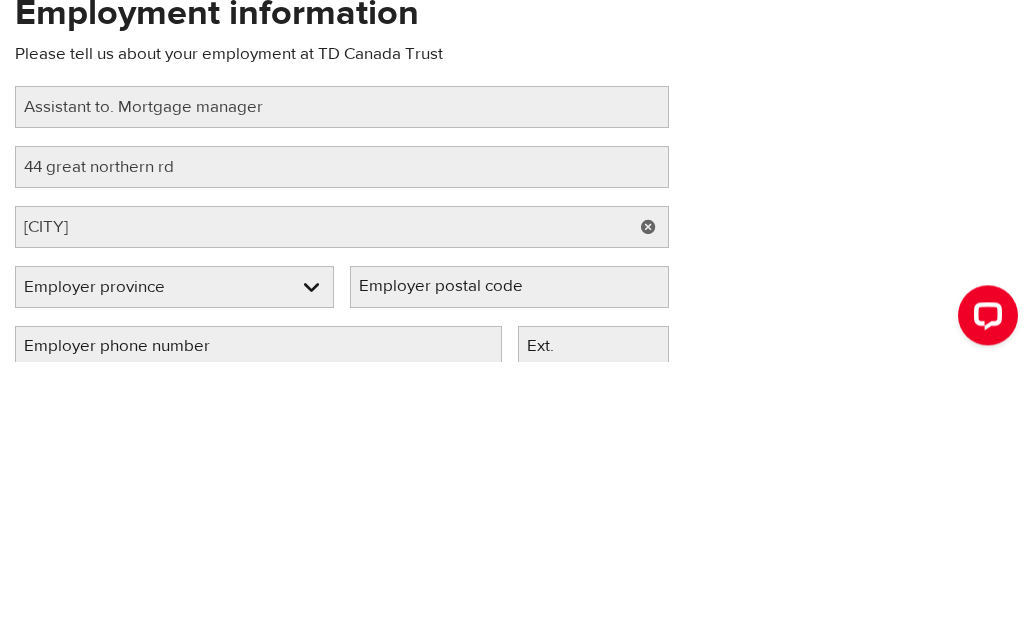 click on "Employer province Alberta
British Columbia
Ontario
Manitoba
New Brunswick
Newfoundland and Labrador
Nova Scotia
Northwest Territories
Nunavut
Prince Edward Island
Quebec
Saskatchewan
Yukon" at bounding box center [174, 544] 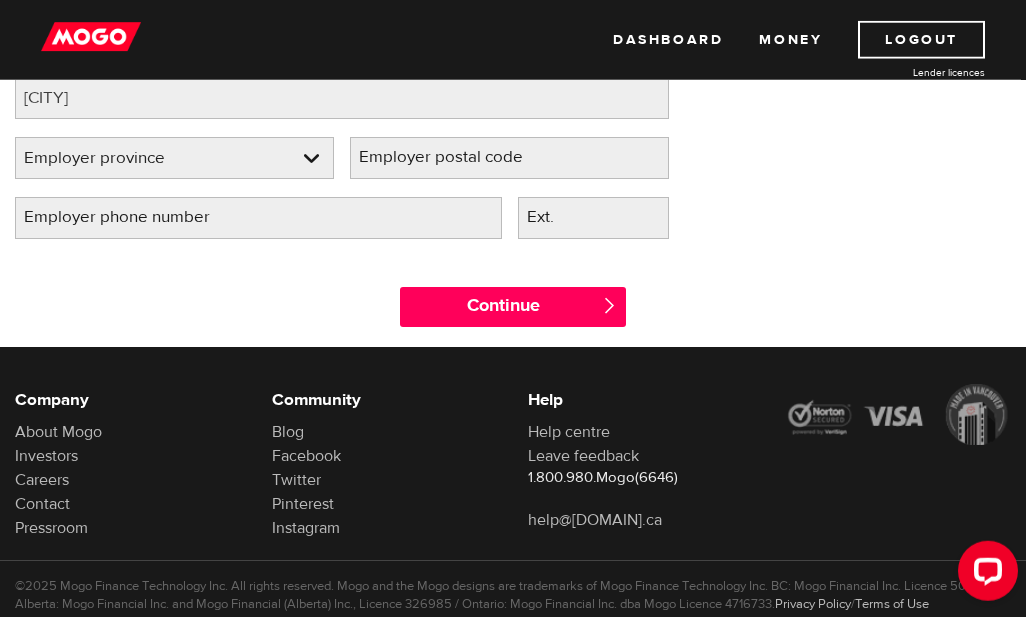 select on "ON" 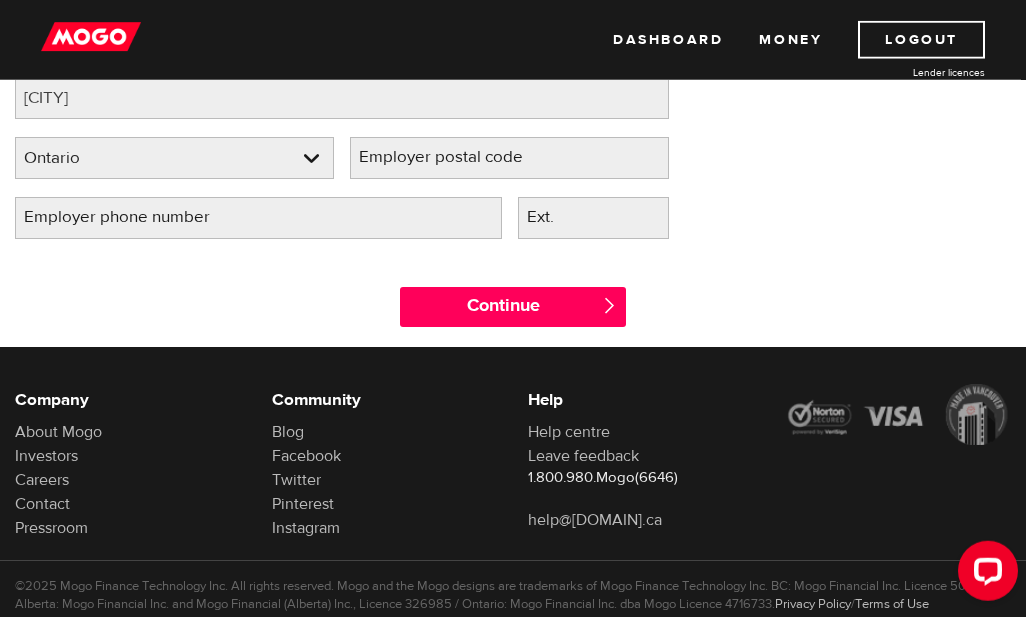 click on "Employer postal code" at bounding box center [457, 157] 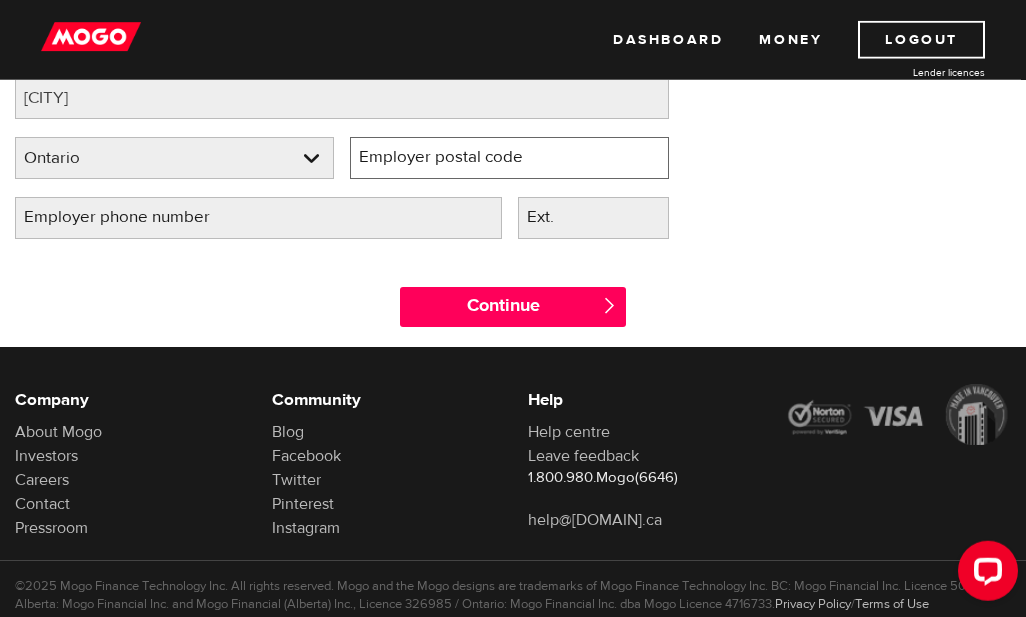 click on "Employer postal code" at bounding box center (509, 158) 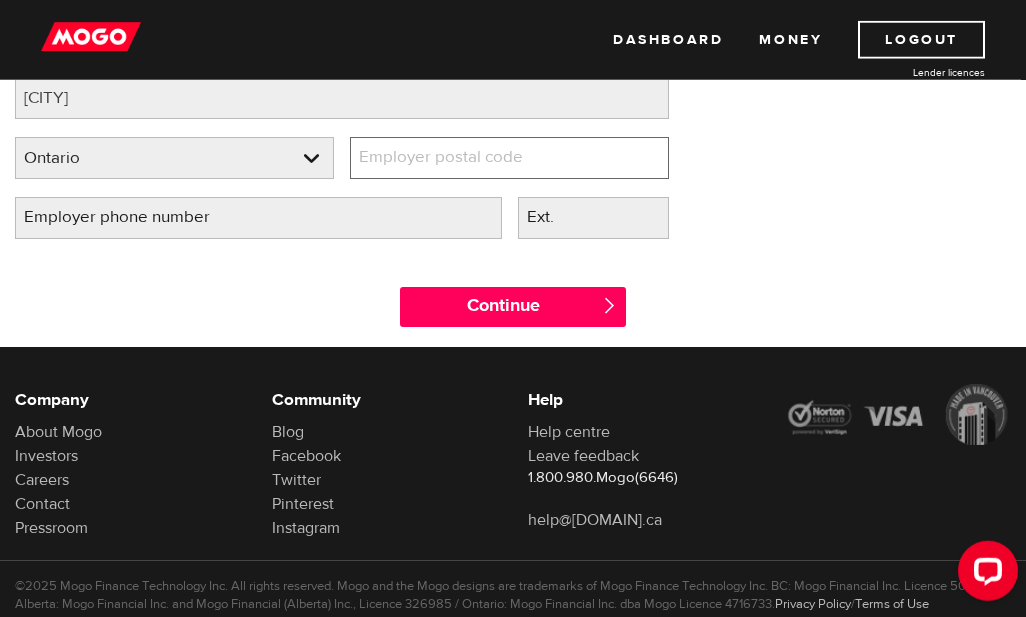 scroll, scrollTop: 385, scrollLeft: 0, axis: vertical 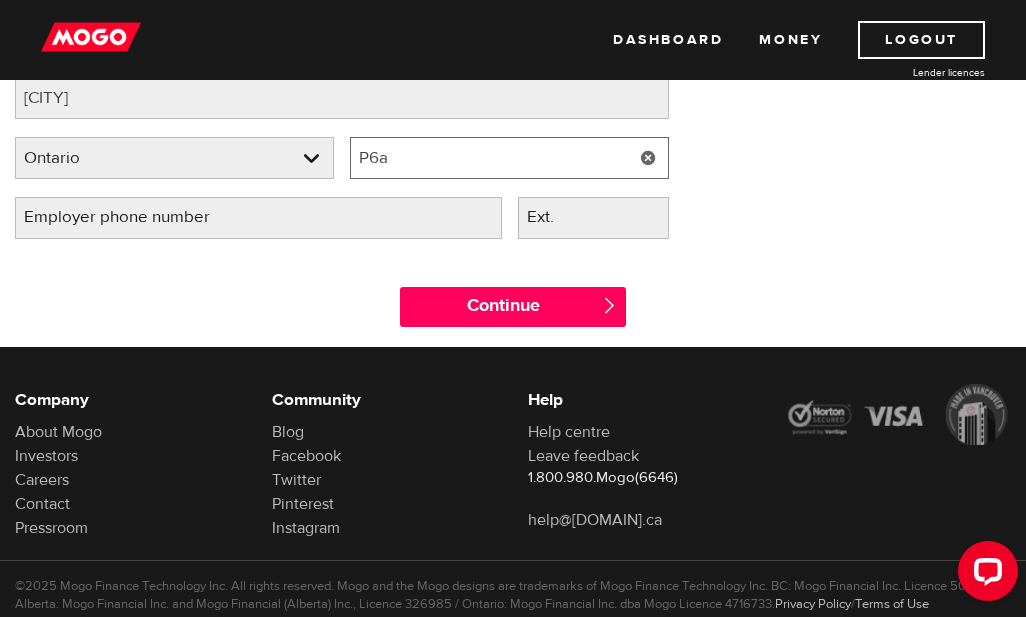 type on "P6a" 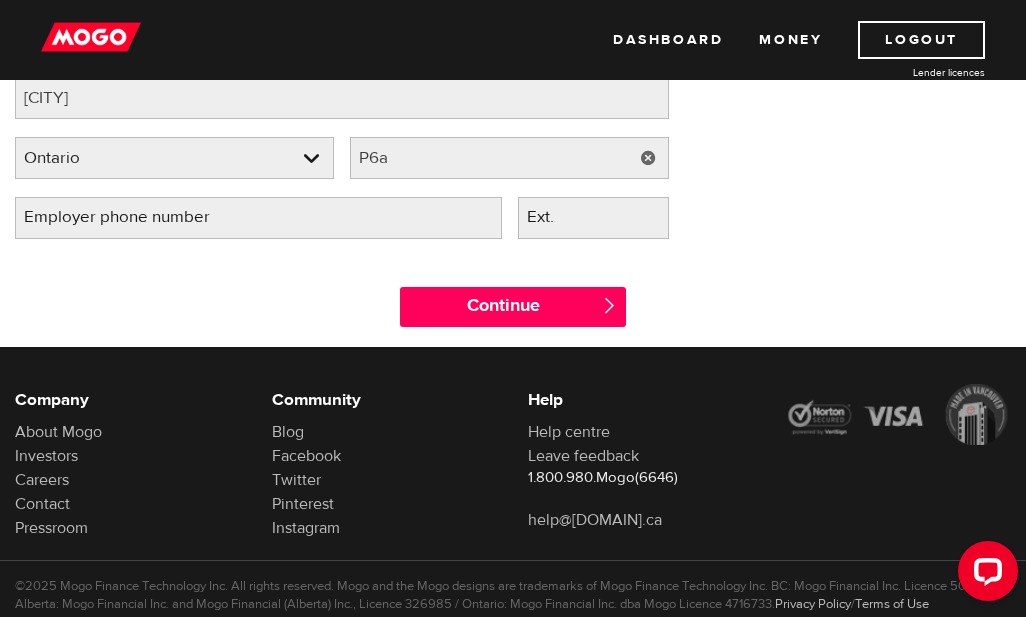 click on "Employer phone number" at bounding box center (133, 217) 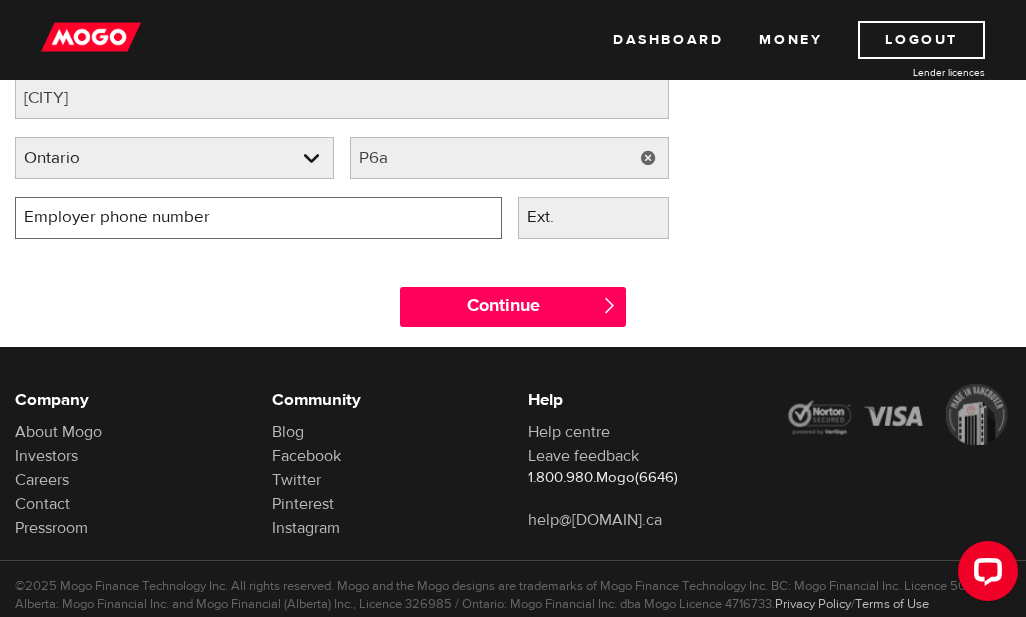 click on "Employer phone number" at bounding box center (258, 218) 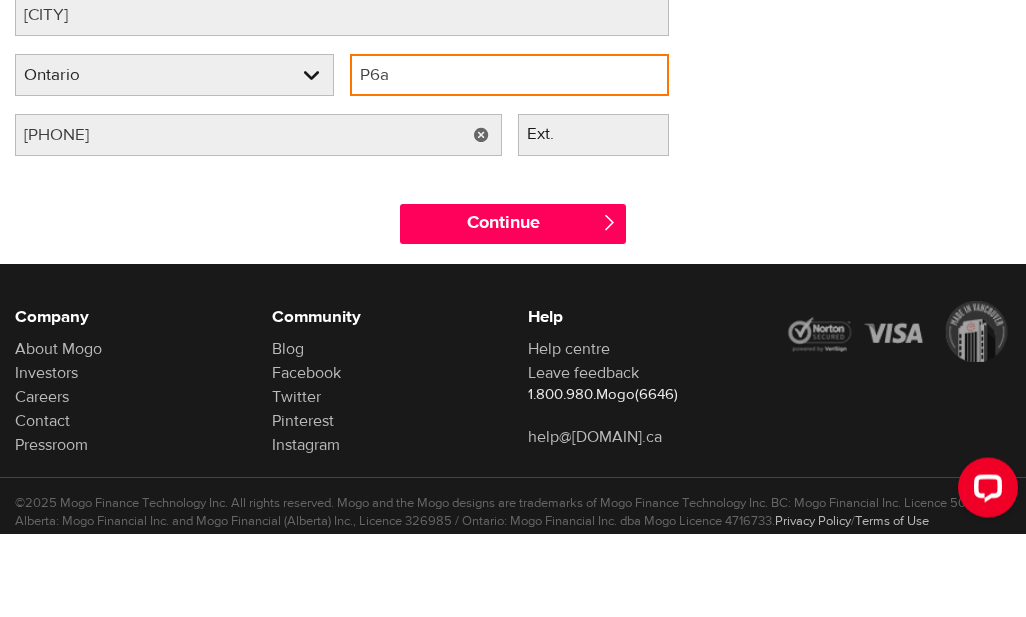 click on "P6a" at bounding box center (509, 158) 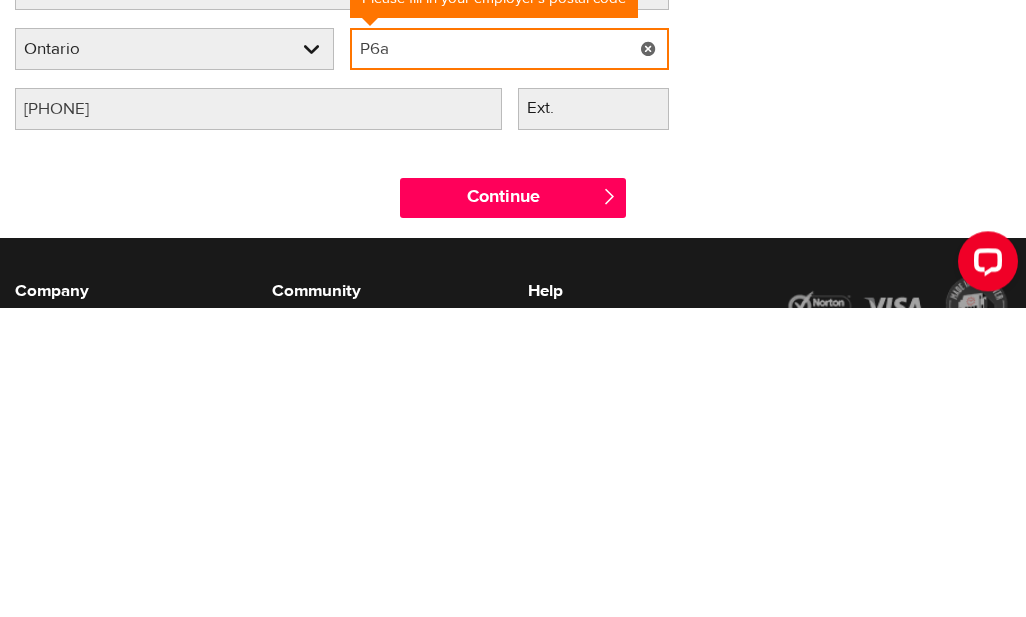 scroll, scrollTop: 103, scrollLeft: 0, axis: vertical 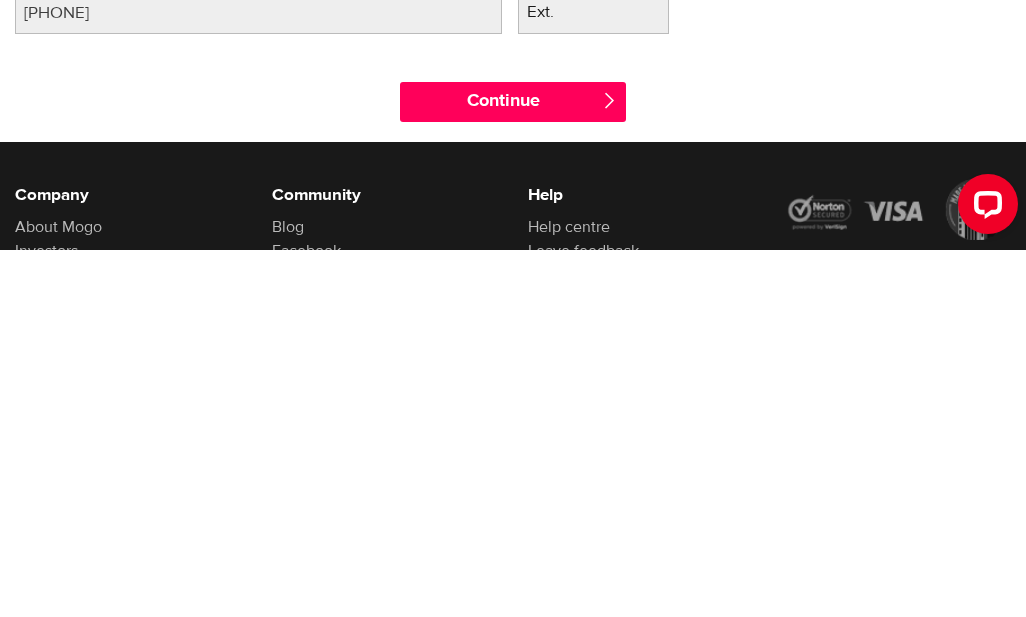 type on "P6B4Y5" 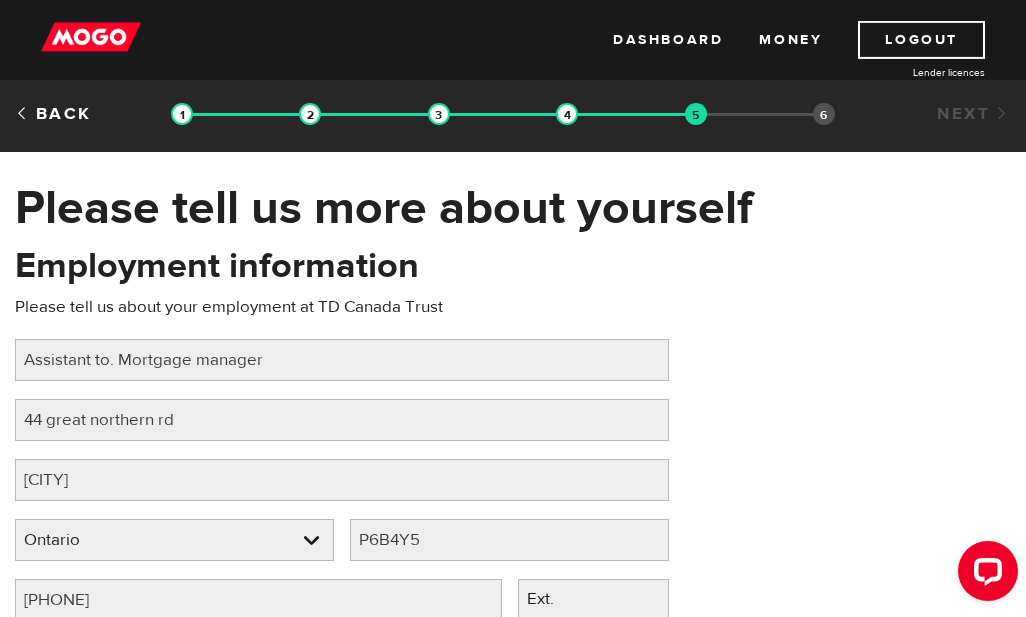 scroll, scrollTop: 0, scrollLeft: 0, axis: both 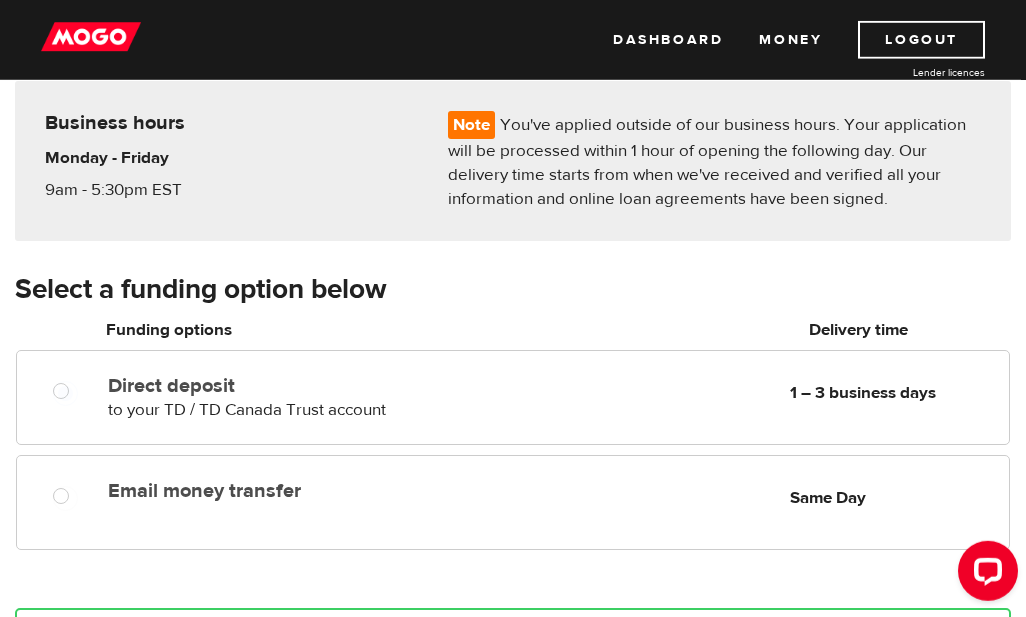 click on "Direct deposit" at bounding box center [65, 393] 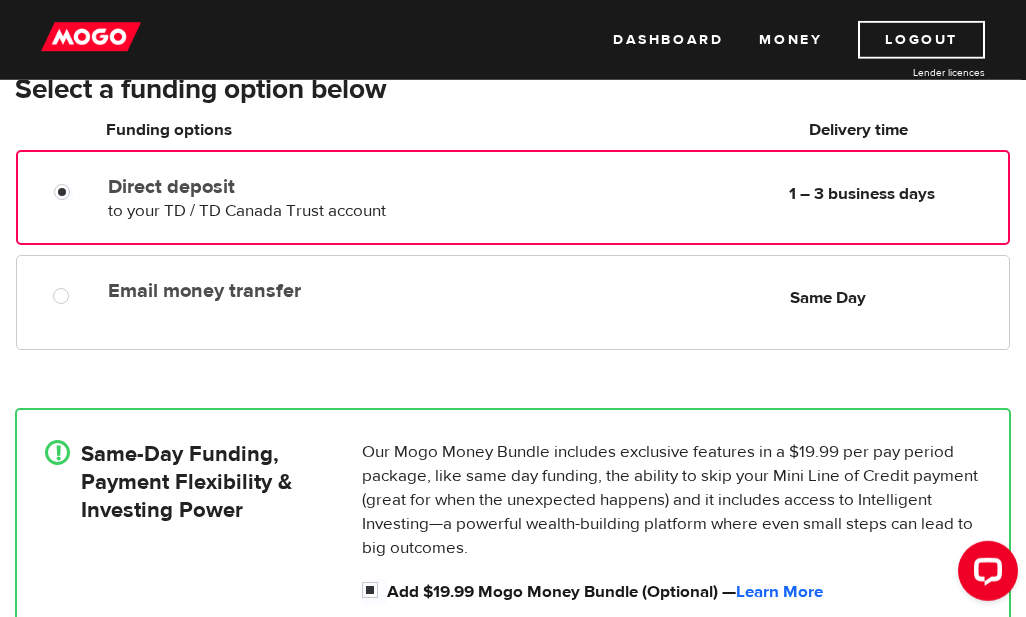 scroll, scrollTop: 314, scrollLeft: 0, axis: vertical 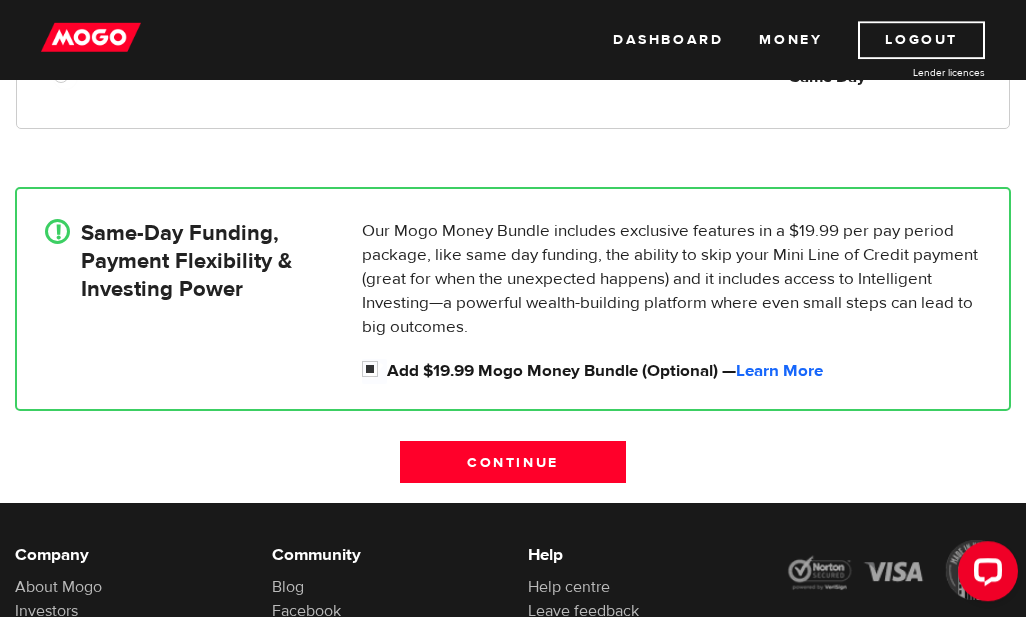 click on "Add $19.99 Mogo Money Bundle (Optional) —  Learn More" at bounding box center (374, 371) 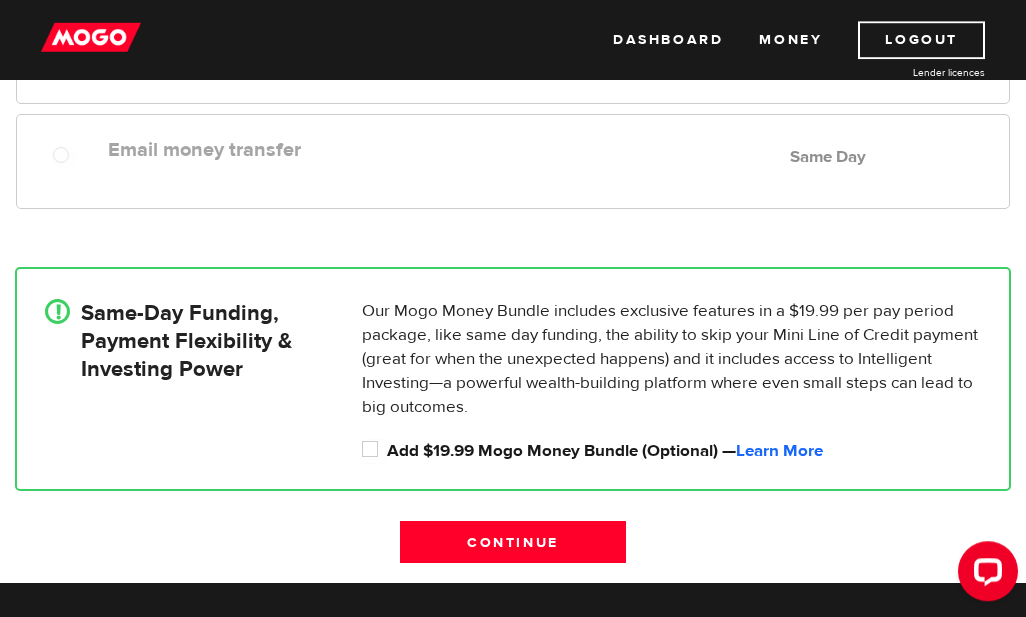 scroll, scrollTop: 460, scrollLeft: 0, axis: vertical 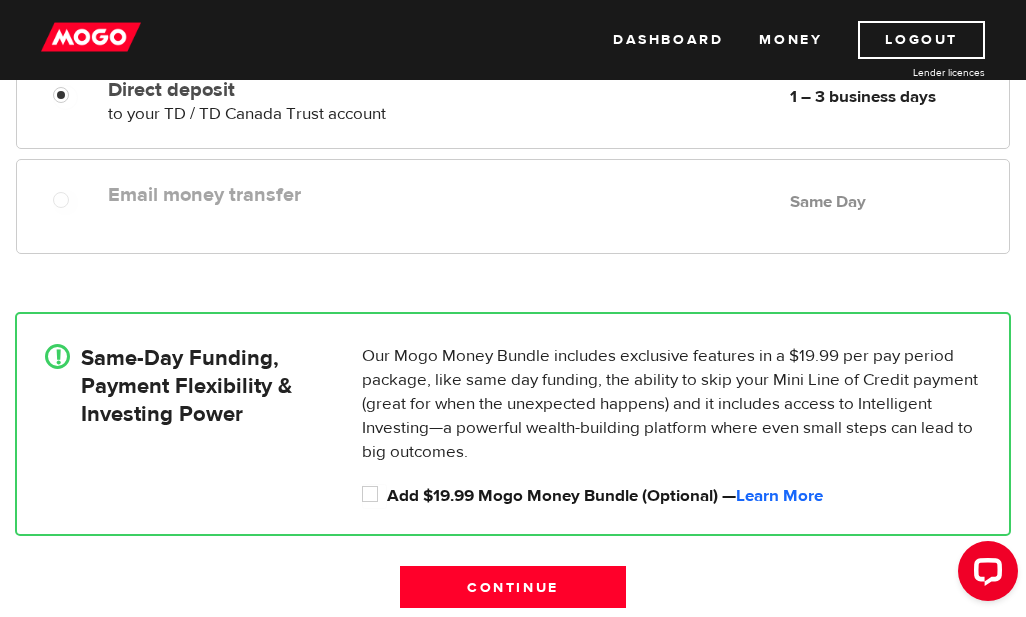 click at bounding box center (68, 202) 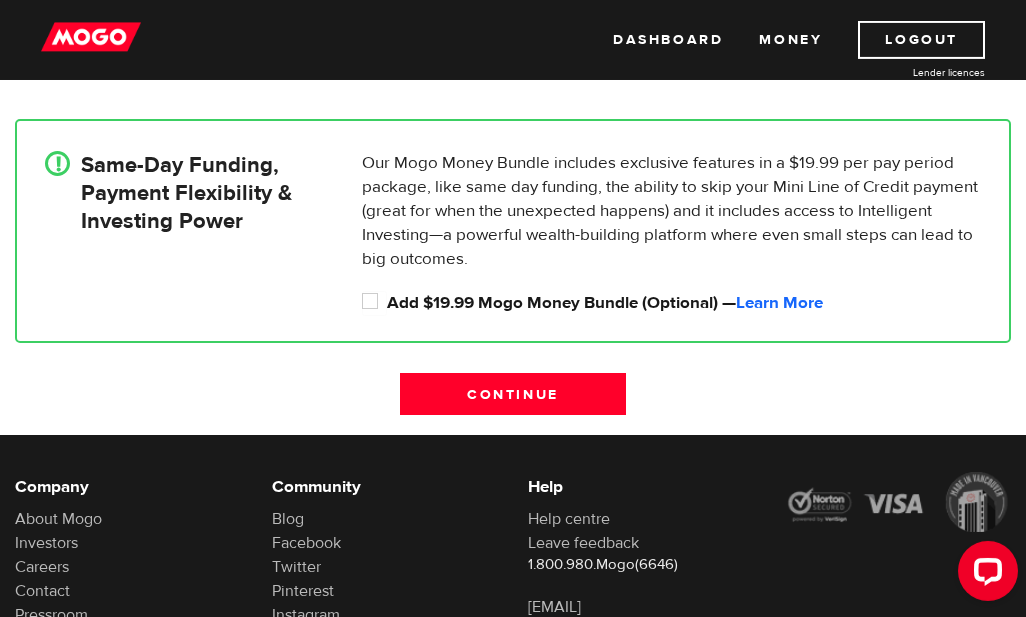 click on "Continue" at bounding box center [513, 394] 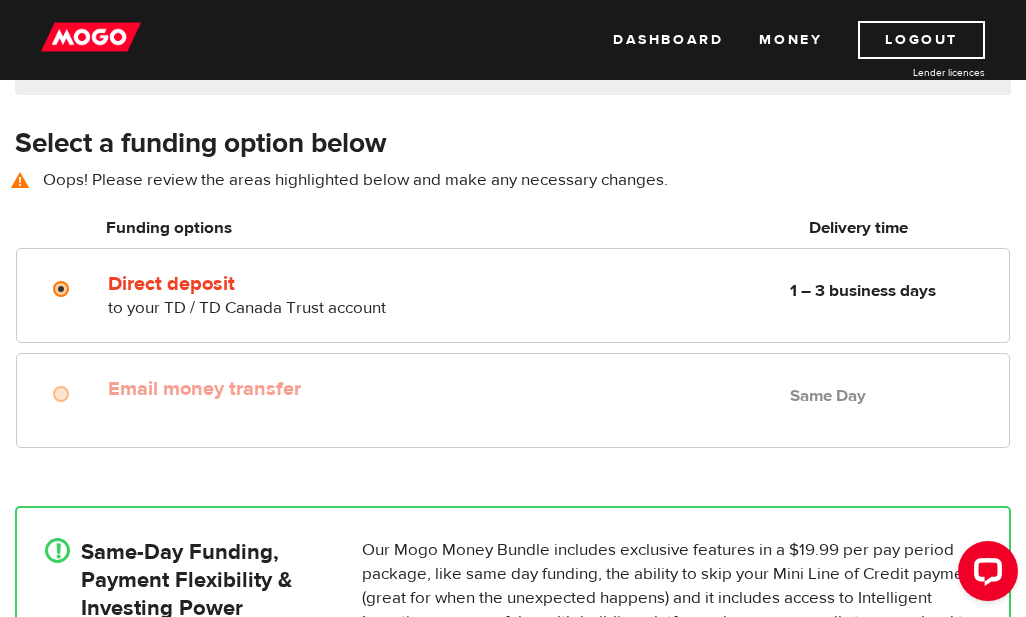 scroll, scrollTop: 286, scrollLeft: 0, axis: vertical 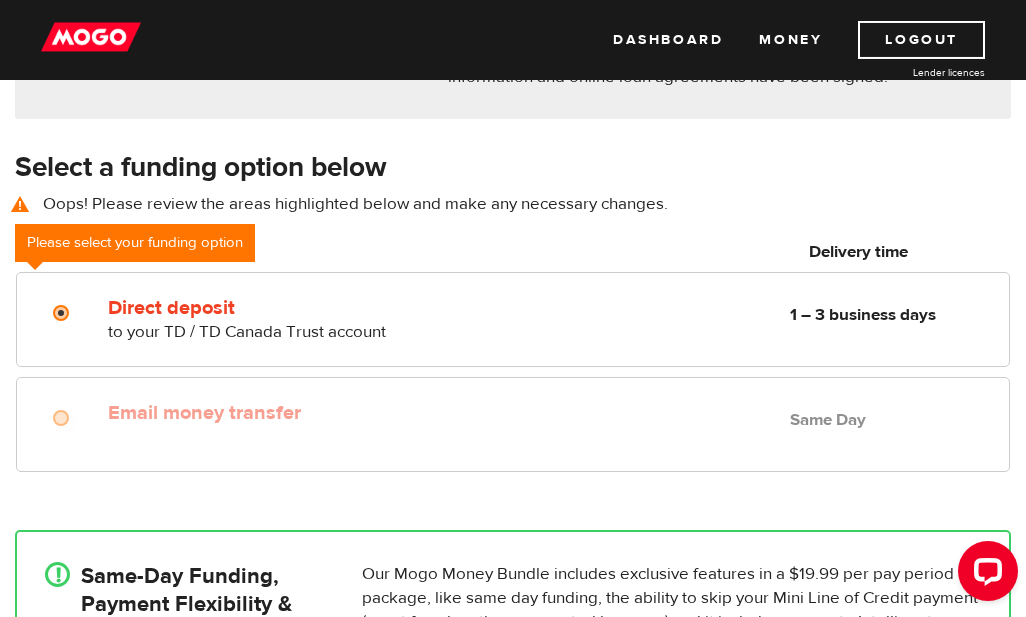 click on "Direct deposit" at bounding box center [65, 315] 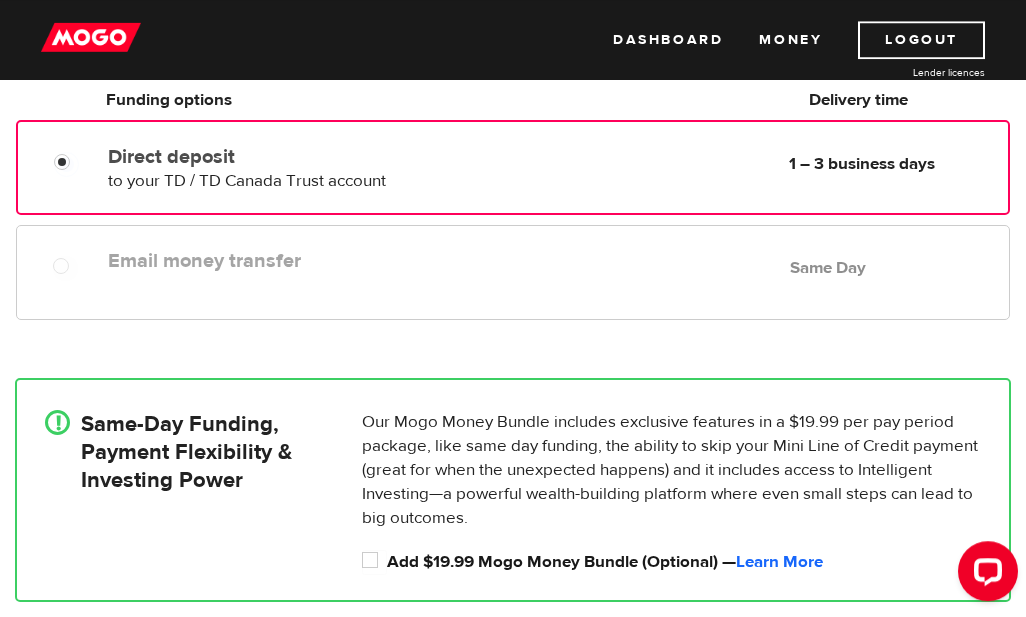 scroll, scrollTop: 482, scrollLeft: 0, axis: vertical 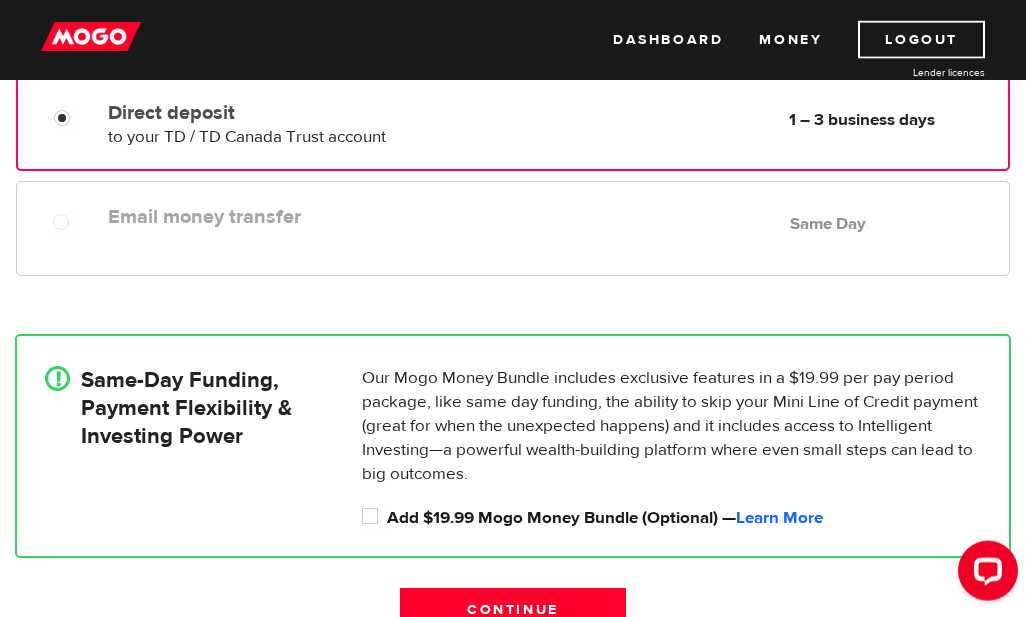 click on "Email money transfer" at bounding box center [289, 217] 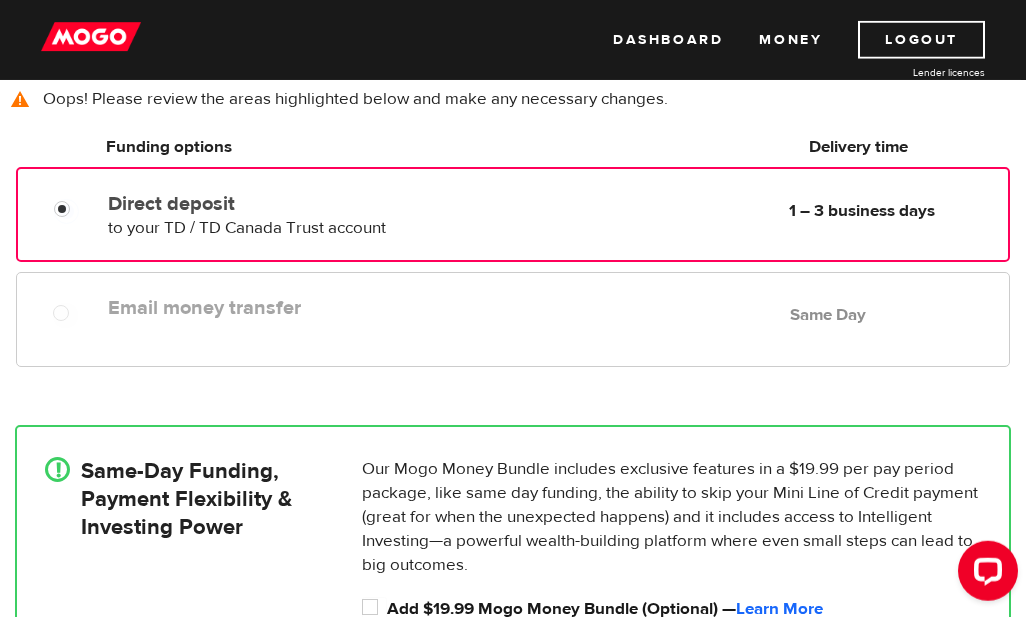 scroll, scrollTop: 387, scrollLeft: 0, axis: vertical 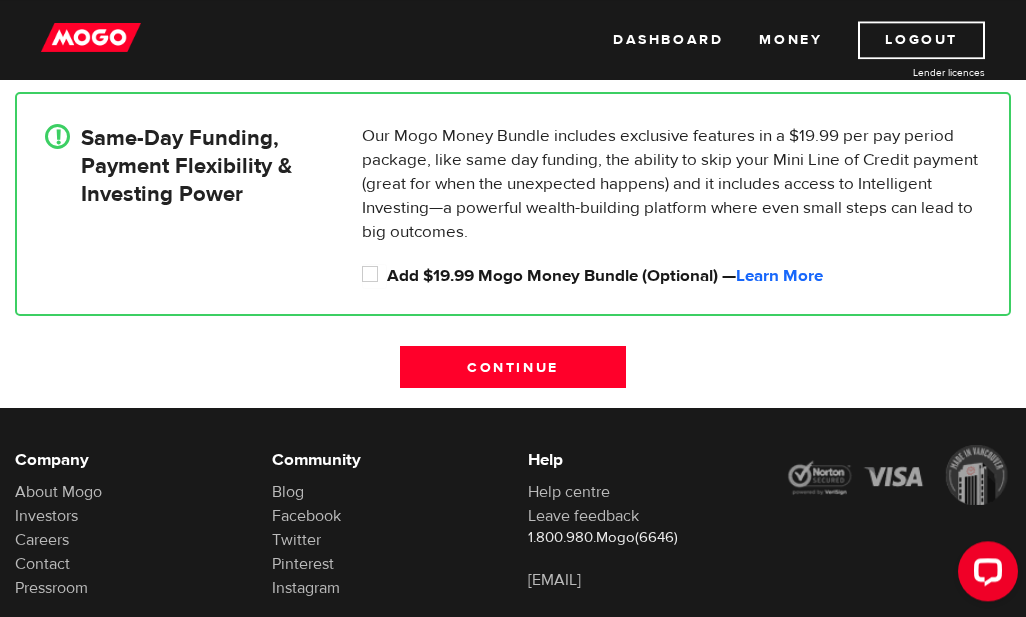 click on "Continue" at bounding box center (513, 367) 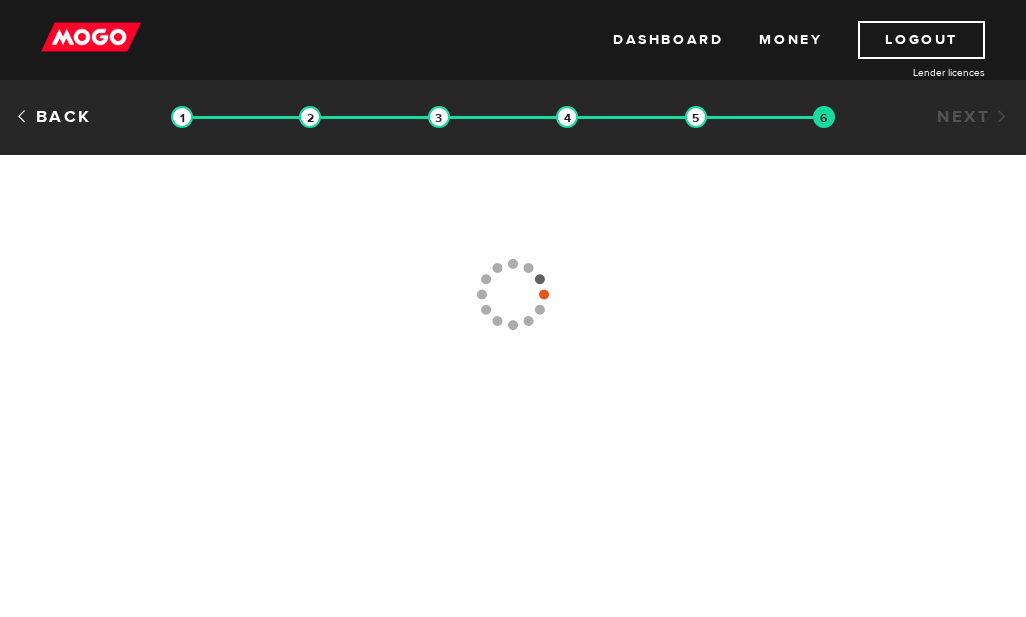 scroll, scrollTop: 0, scrollLeft: 0, axis: both 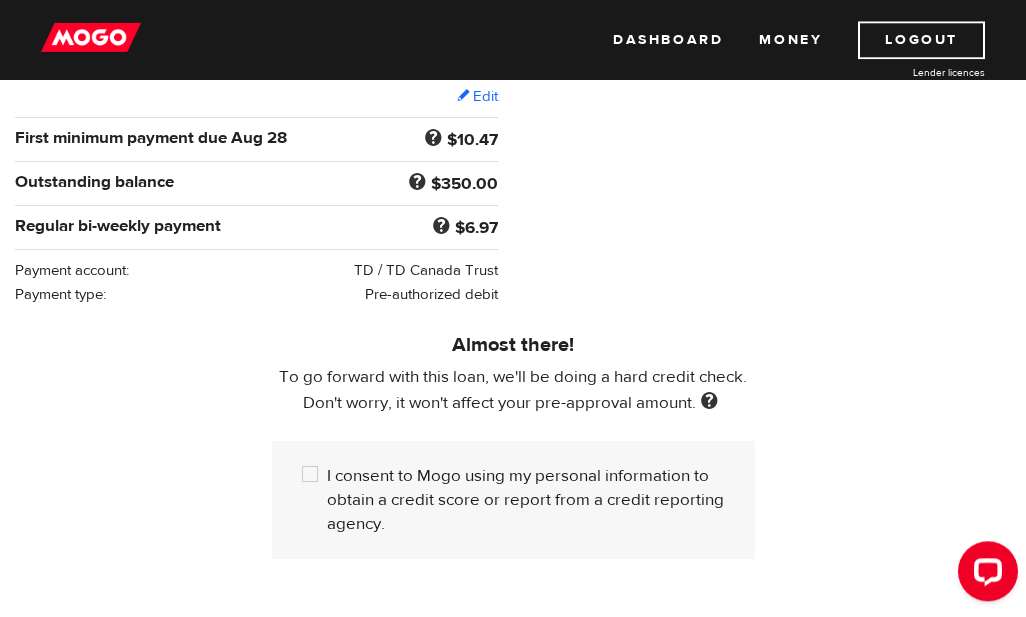 click on "I consent to Mogo using my personal information to obtain a credit score or report from a credit reporting agency." at bounding box center [314, 476] 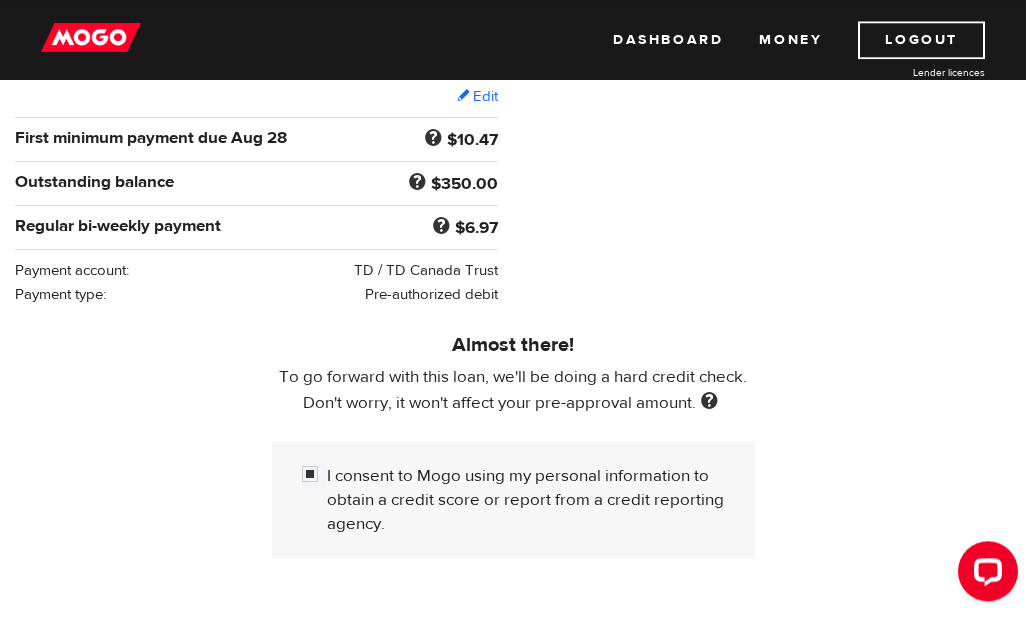 click on "Checkout" at bounding box center [515, 637] 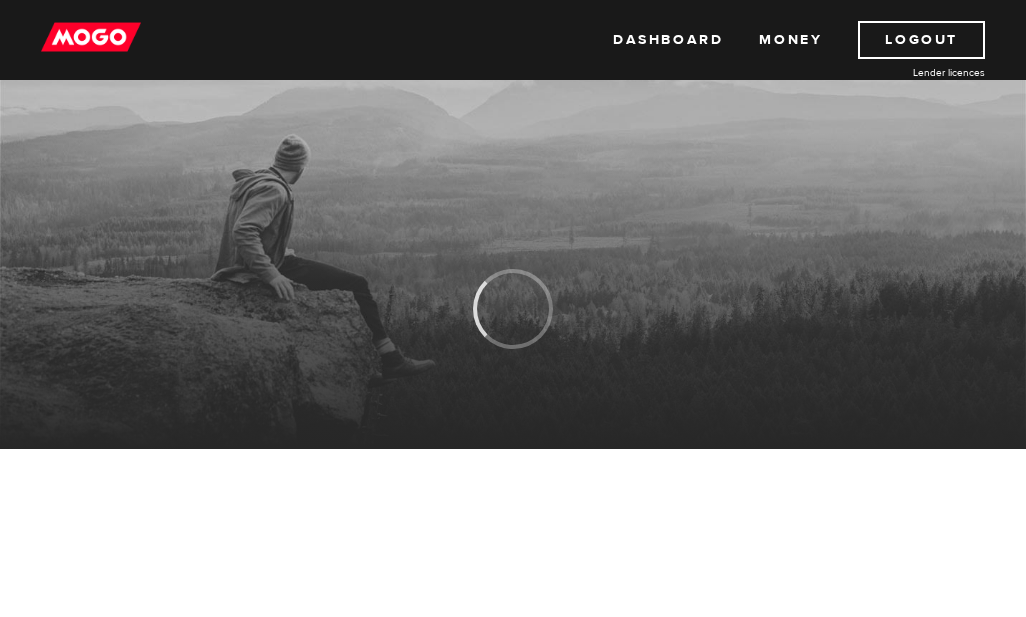 scroll, scrollTop: 0, scrollLeft: 0, axis: both 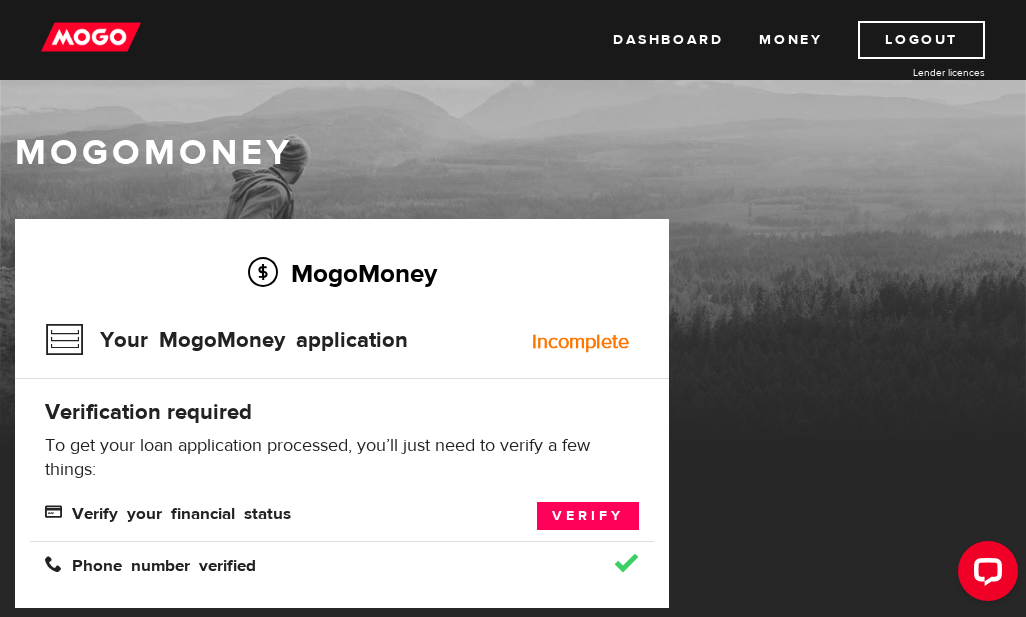 click on "MogoMoney Your MogoMoney application Expired Your MogoMoney credit decision has expired. Looks like you waited too long. Don't worry though, we'll let you know when you get a new offer. MogoMoney Your MogoMoney application Pre-approved You're pre-approved! To get the MogoMoney you've been pre-approved for, continue below! Continue application MogoMoney Your MogoMoney application Incomplete Verification required To get your loan application processed, you’ll just need to verify a few things: We could not verify your financial status Please chat with us as soon as you can to verify your info.           Chat with us Verify your financial status Processing Verify your financial status Verify Financial status verified Verify your phone number Verify Phone number verified MogoMoney Your MogoMoney application Not approved Sorry we can't lend to you at this time  Learn more MogoMoney Your MogoMoney application Chat with us MogoMoney Your MogoMoney application Agreements Your final step — sign your agreements!" at bounding box center [513, 433] 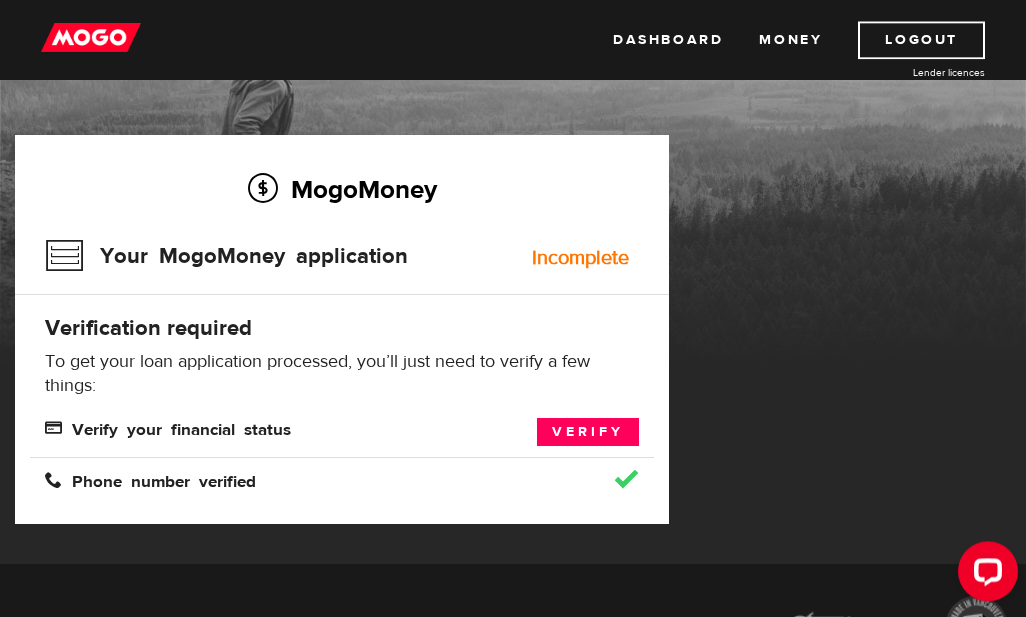 scroll, scrollTop: 140, scrollLeft: 0, axis: vertical 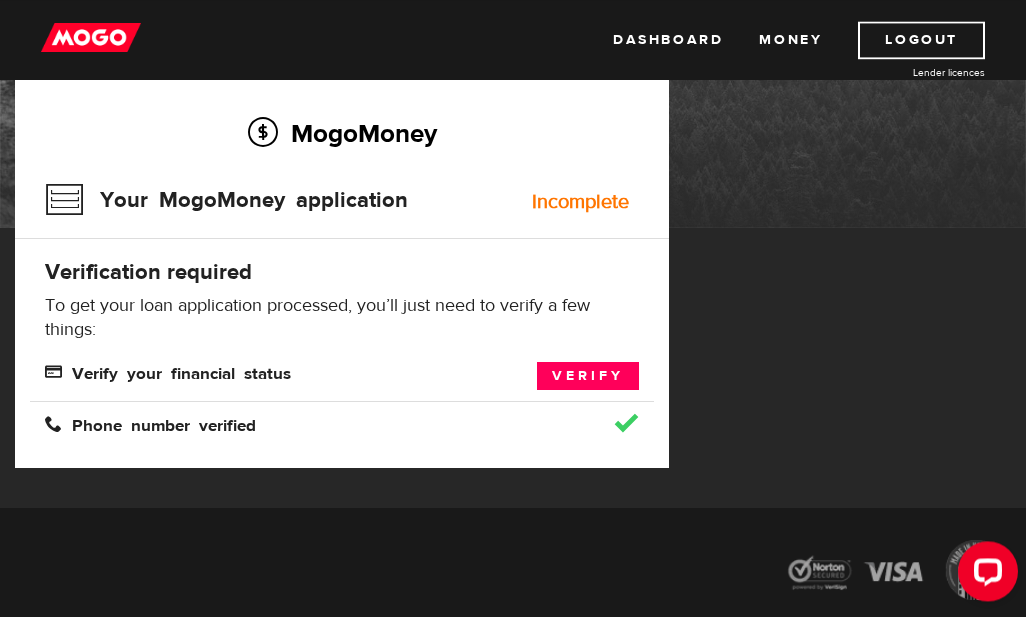 click on "Verify" at bounding box center (588, 376) 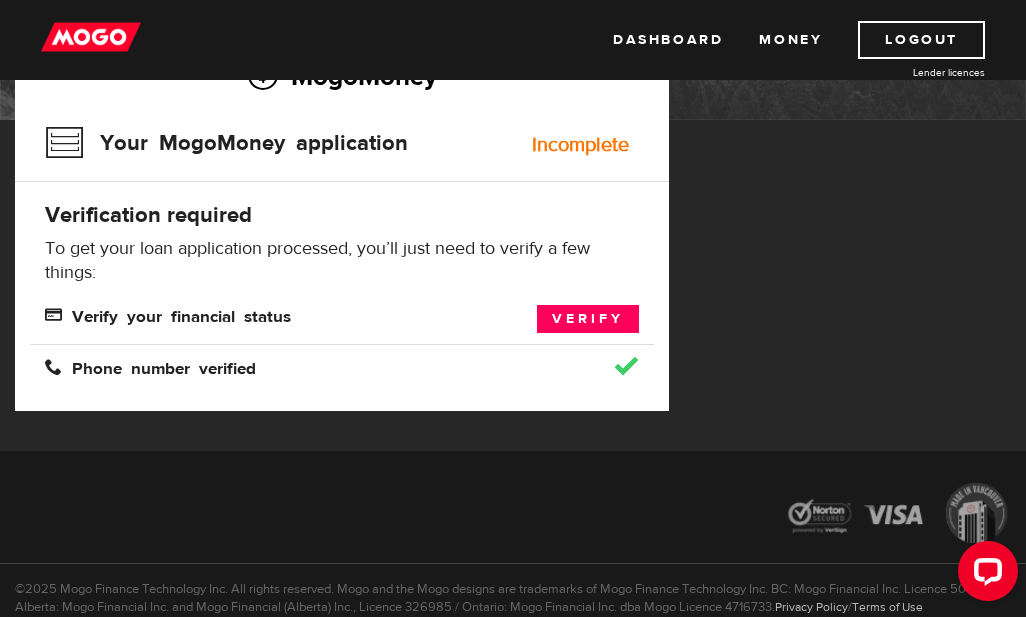 click on "Verify" at bounding box center (588, 319) 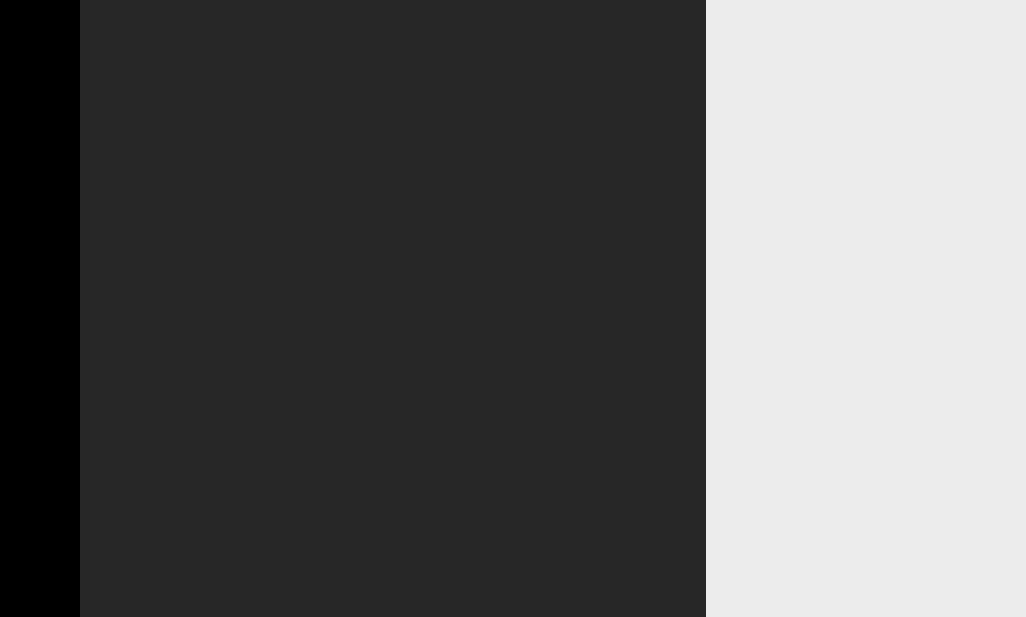 scroll, scrollTop: 0, scrollLeft: 0, axis: both 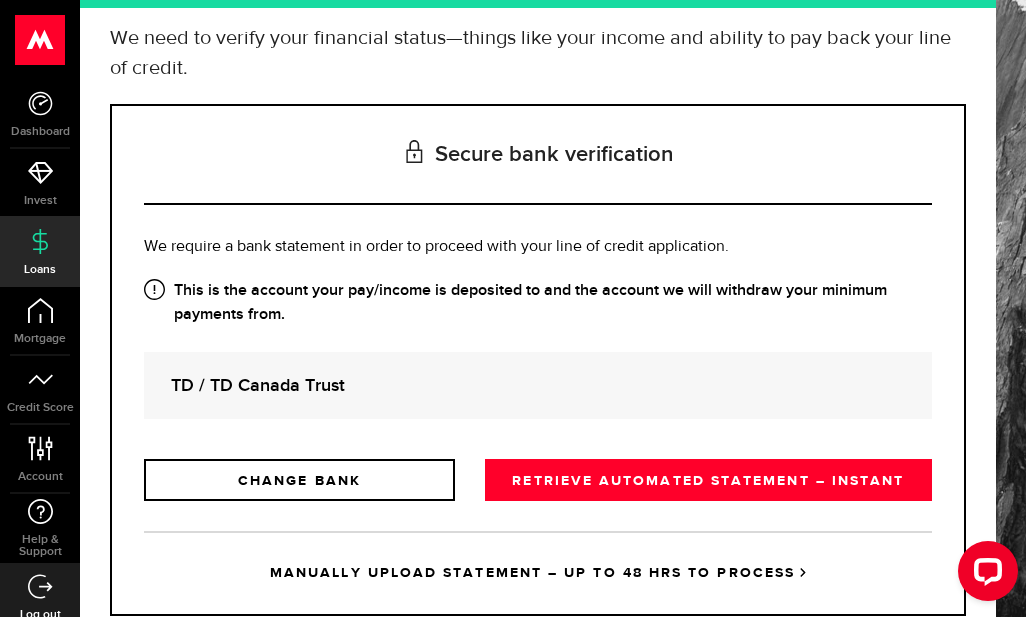 click on "RETRIEVE AUTOMATED STATEMENT – INSTANT" at bounding box center (708, 480) 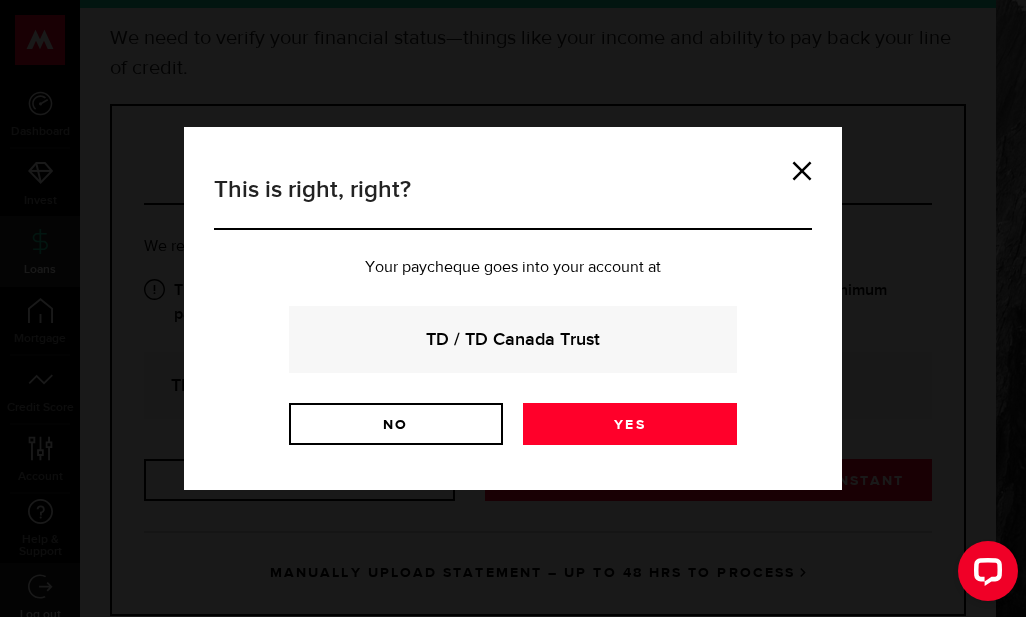 click on "Yes" at bounding box center (630, 424) 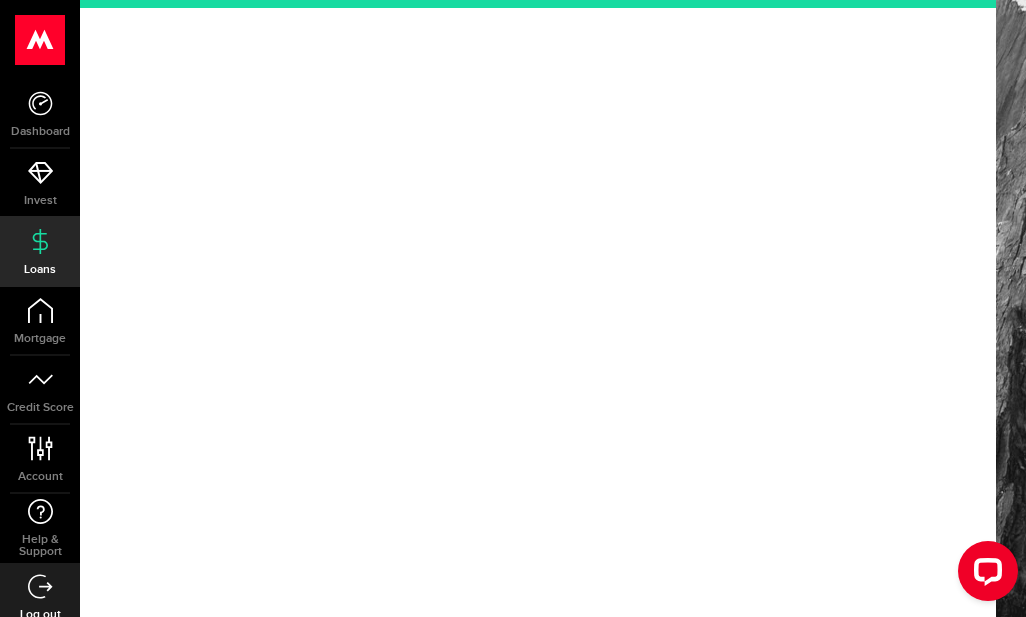 scroll, scrollTop: 0, scrollLeft: 0, axis: both 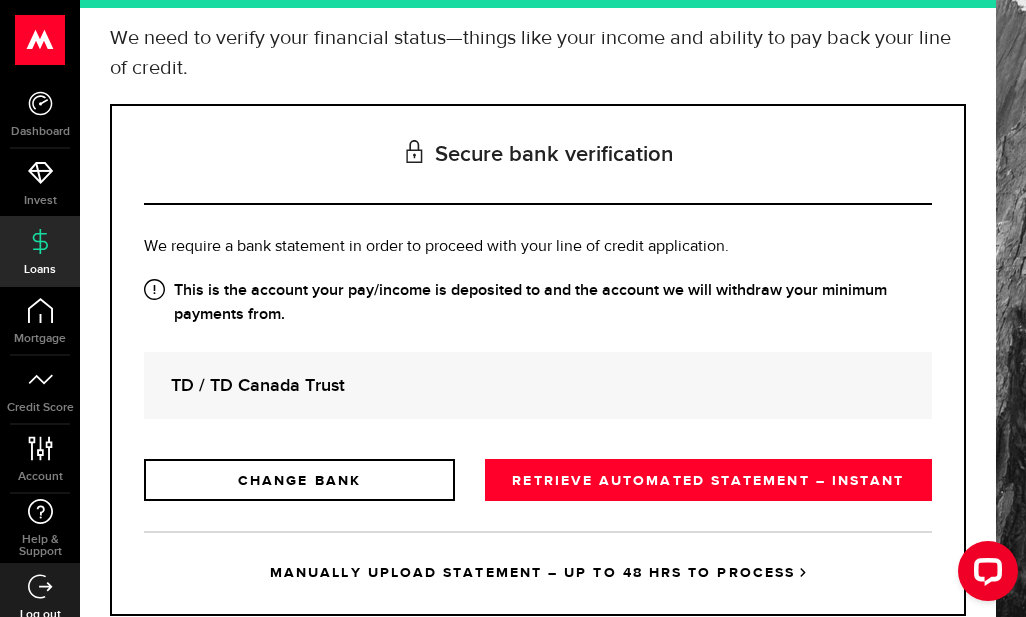 click on "RETRIEVE AUTOMATED STATEMENT – INSTANT" at bounding box center (708, 480) 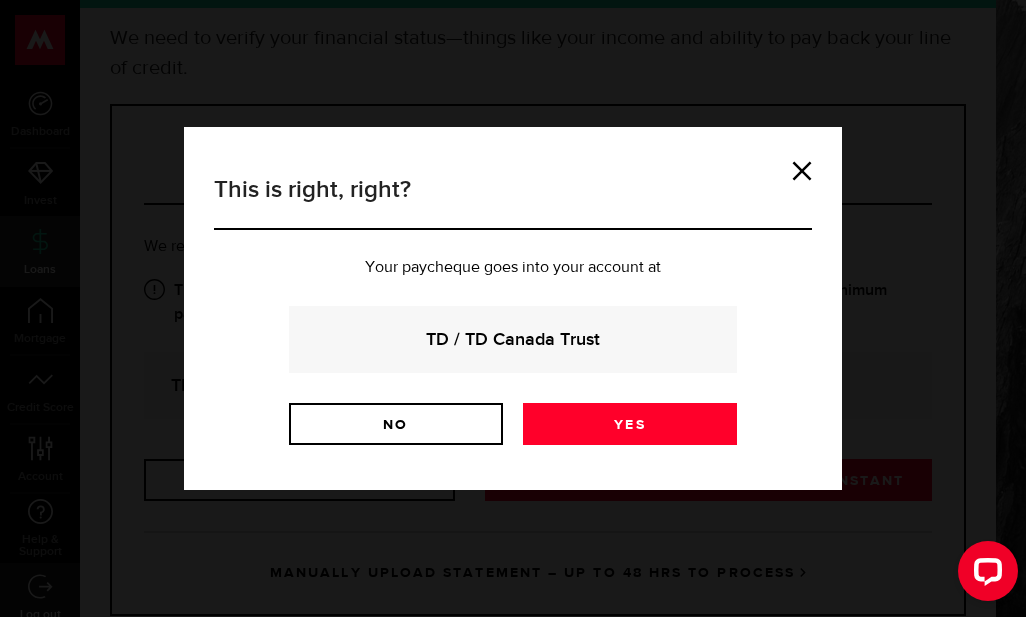 click on "Yes" at bounding box center (630, 424) 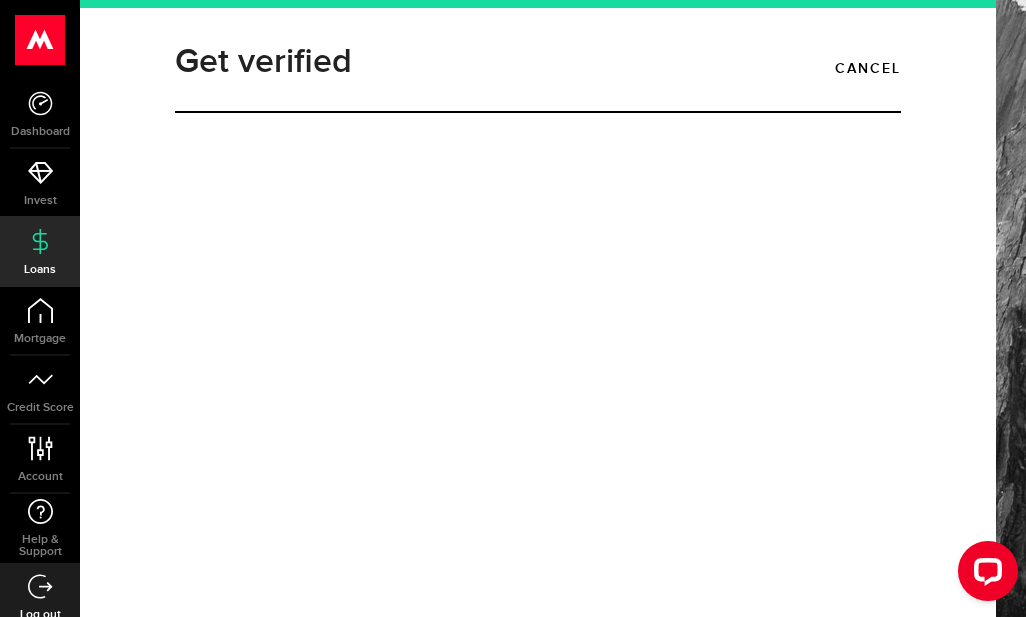 scroll, scrollTop: 56, scrollLeft: 0, axis: vertical 